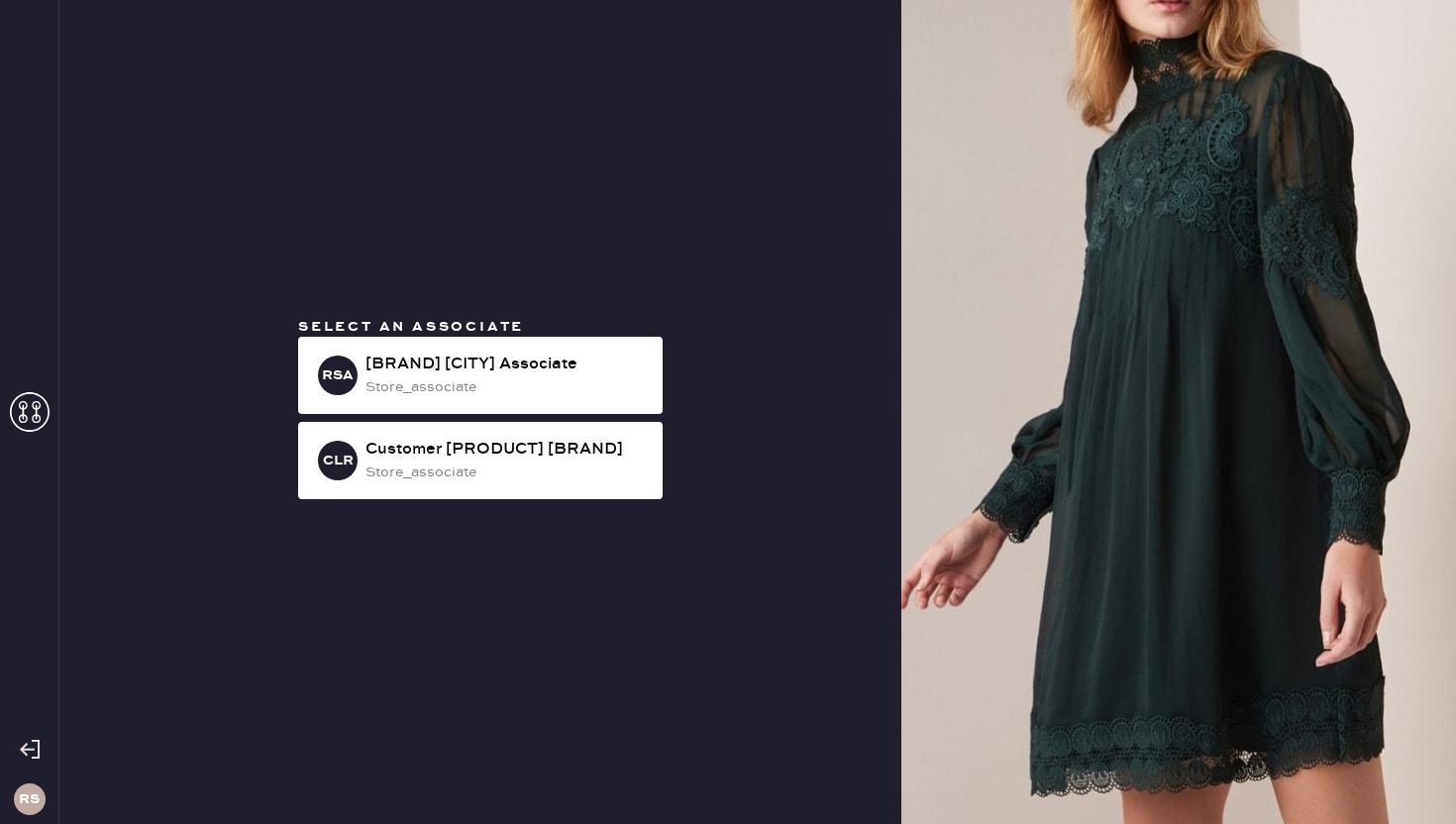 scroll, scrollTop: 0, scrollLeft: 0, axis: both 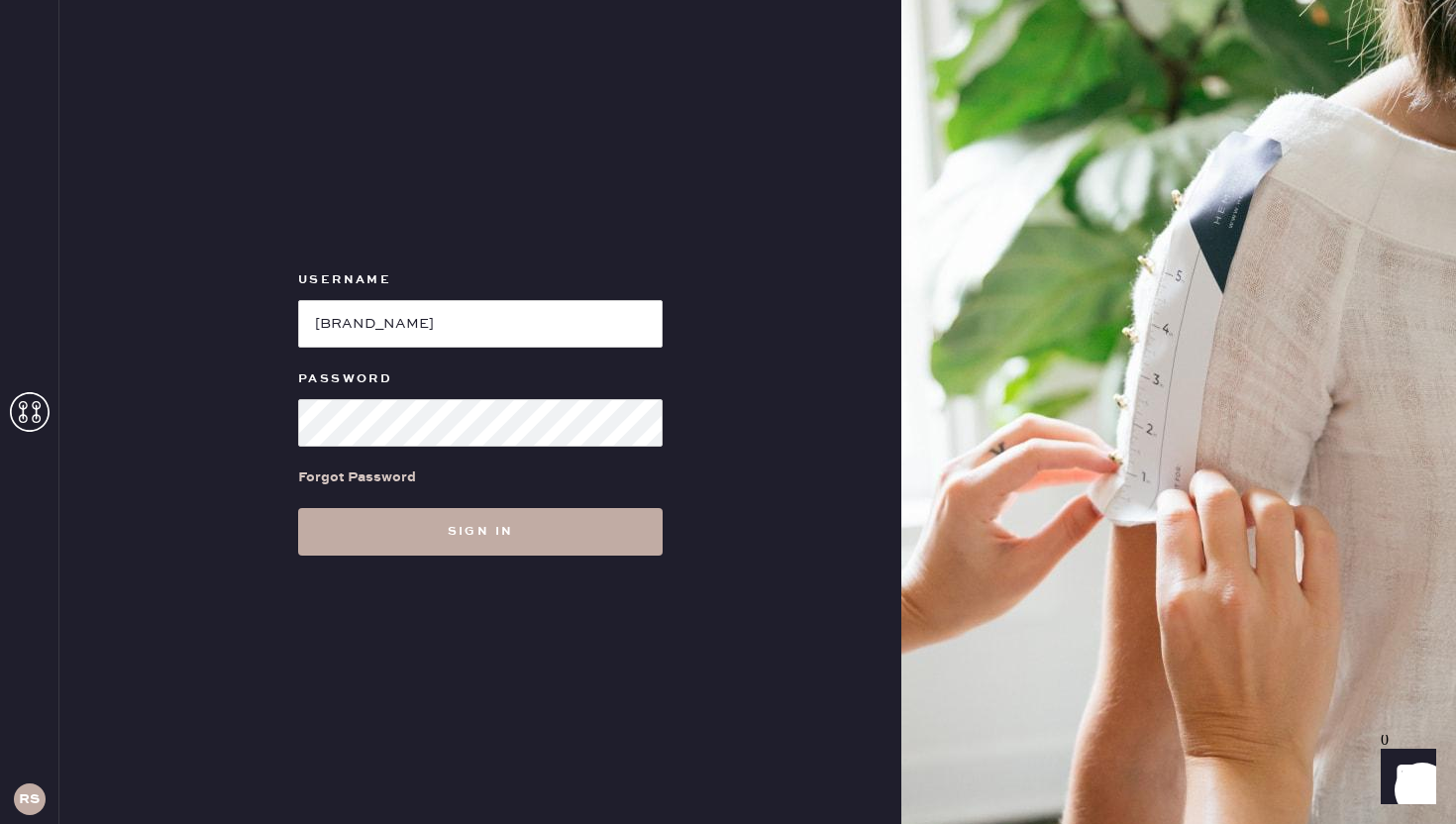 click on "Sign in" at bounding box center [480, 532] 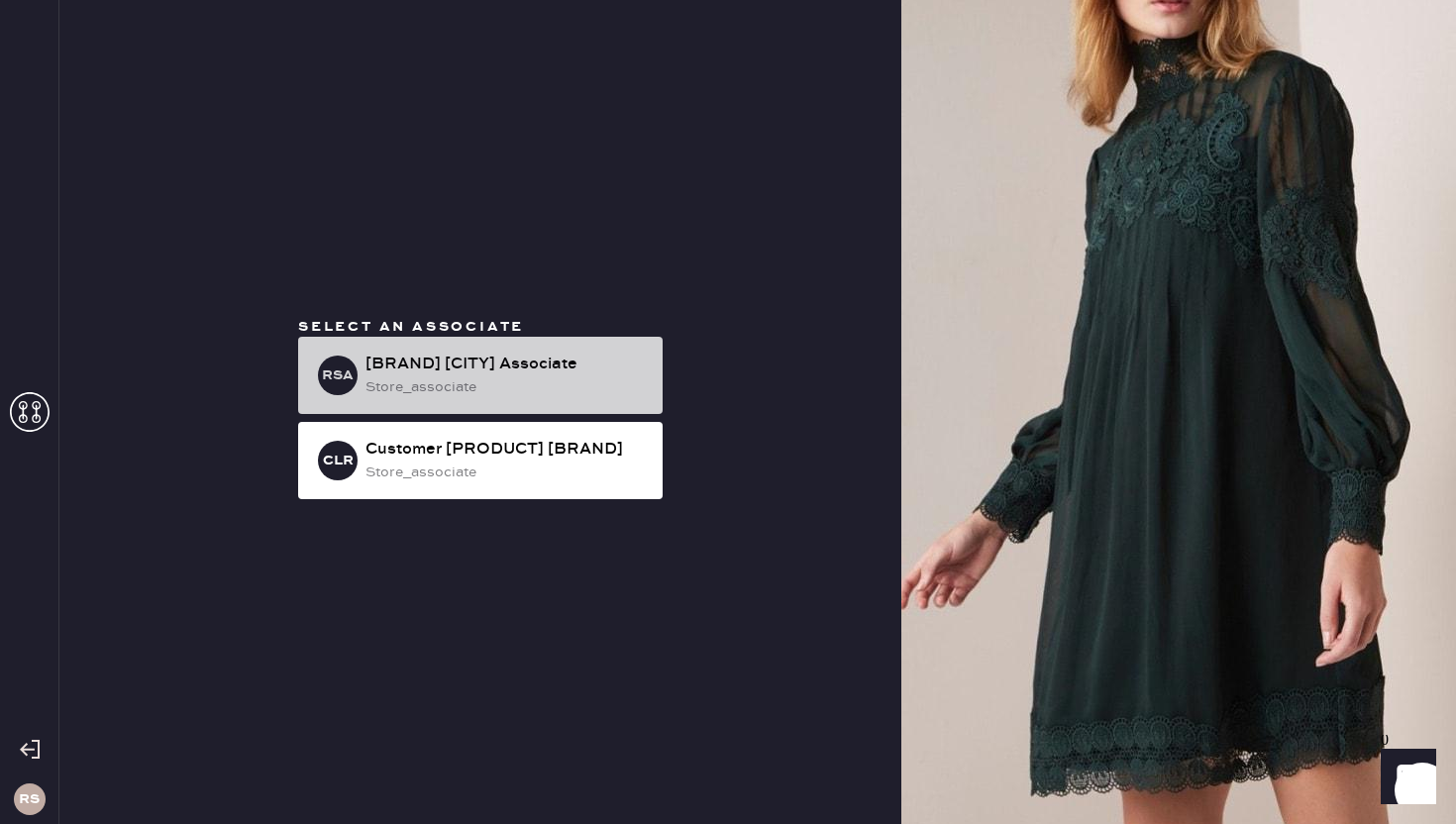 click on "store_associate" at bounding box center (506, 387) 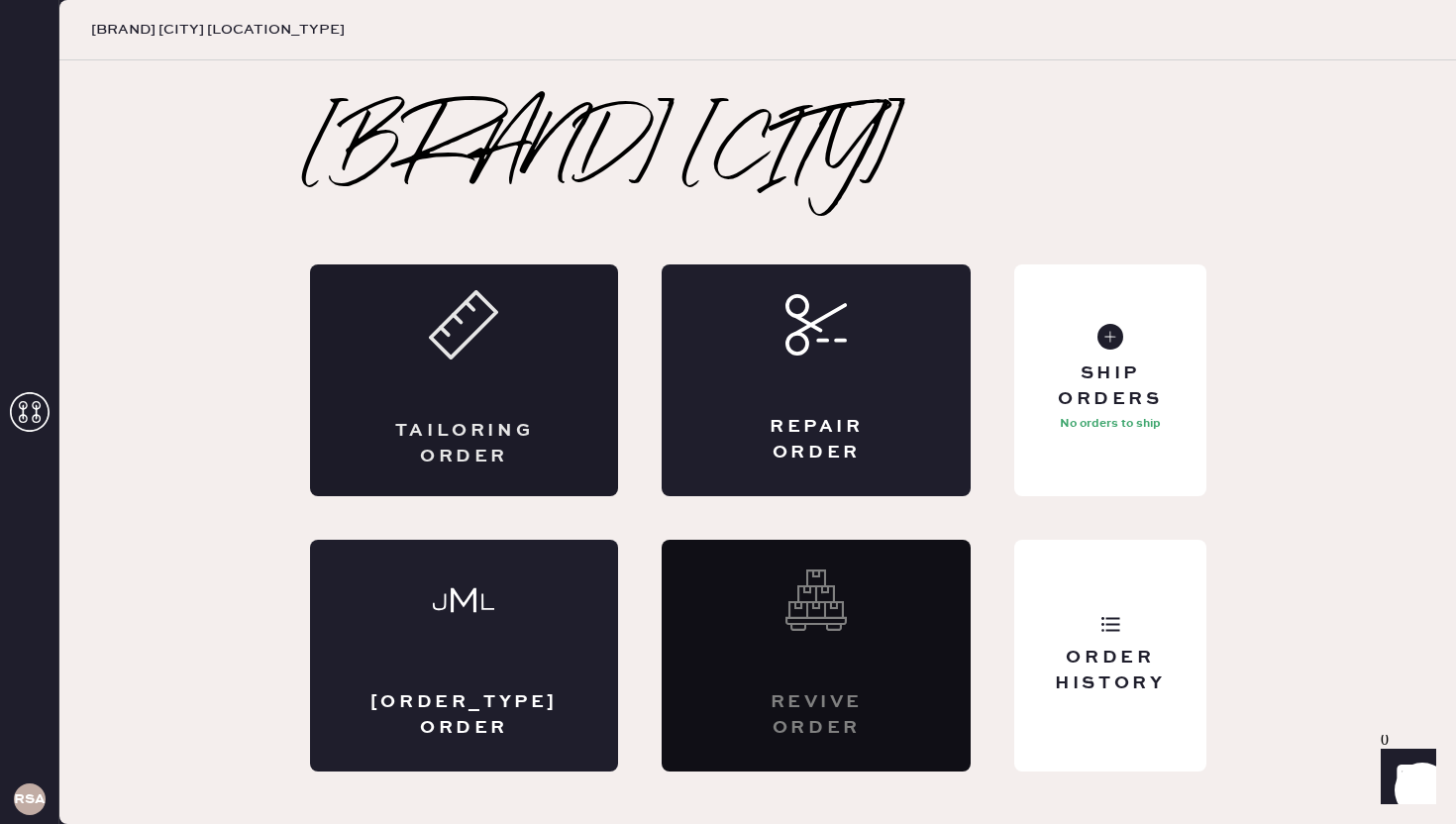 click on "Tailoring Order" at bounding box center [465, 380] 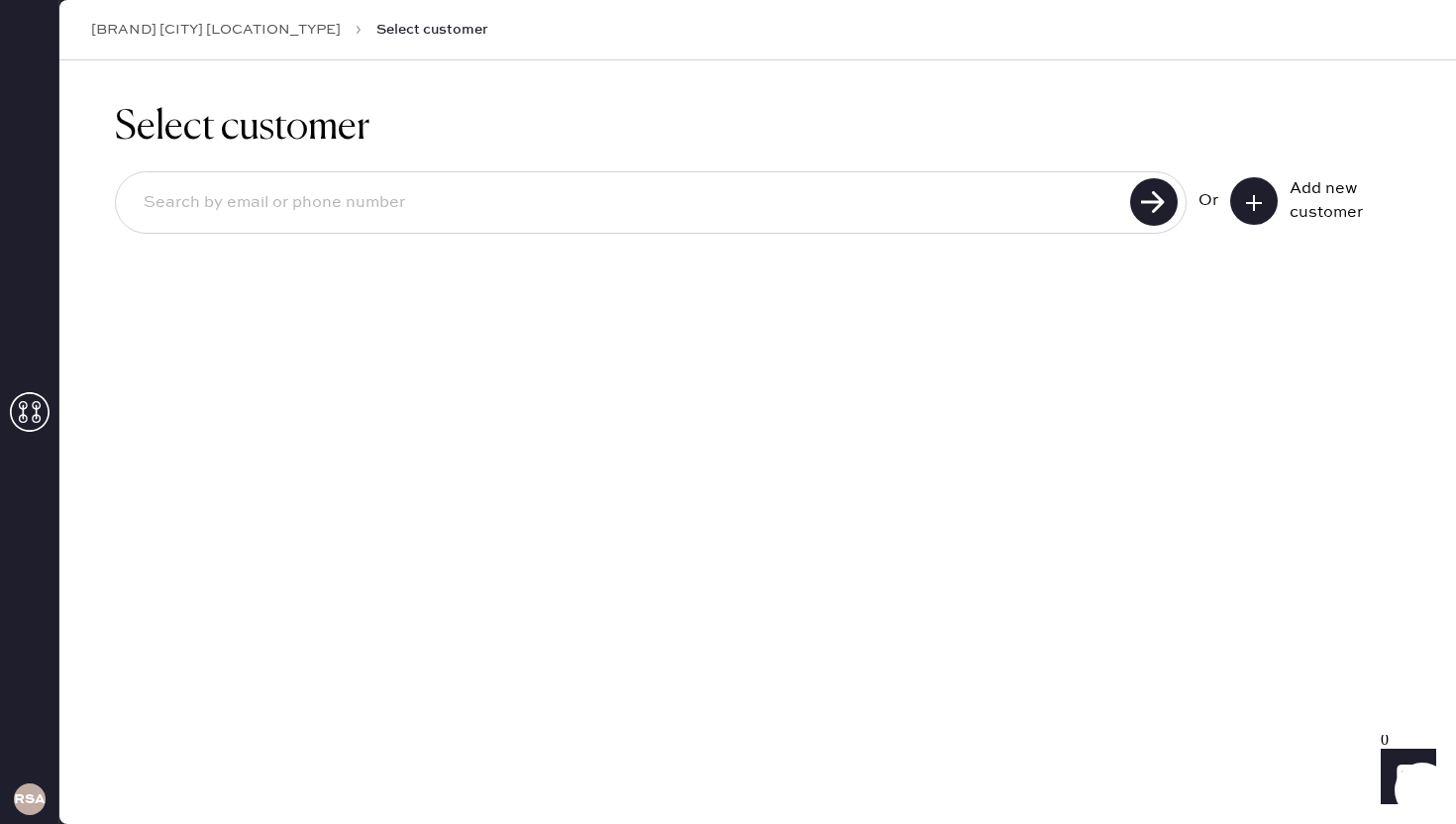 click at bounding box center (626, 203) 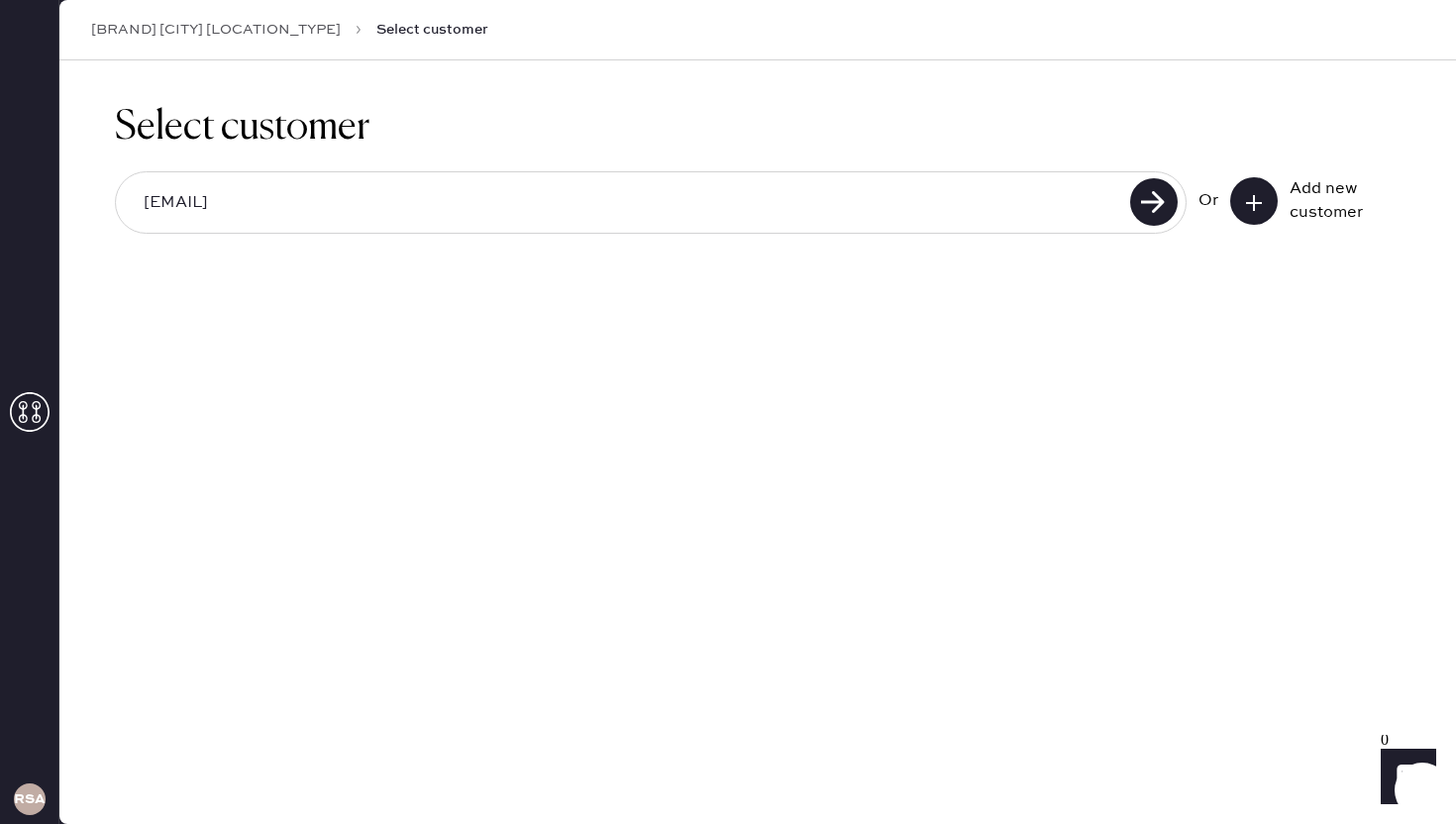 type on "[EMAIL]" 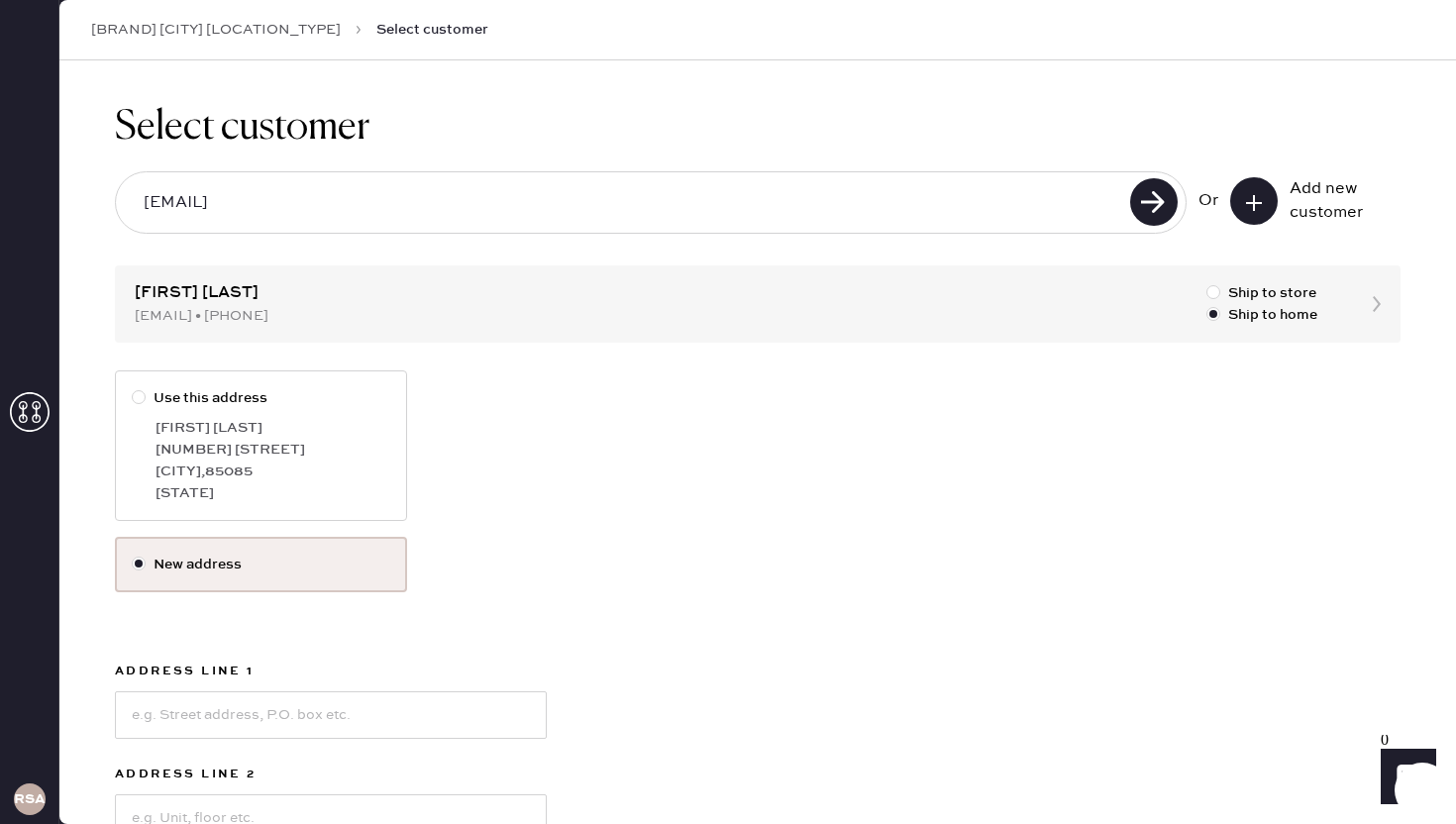 click at bounding box center [139, 397] 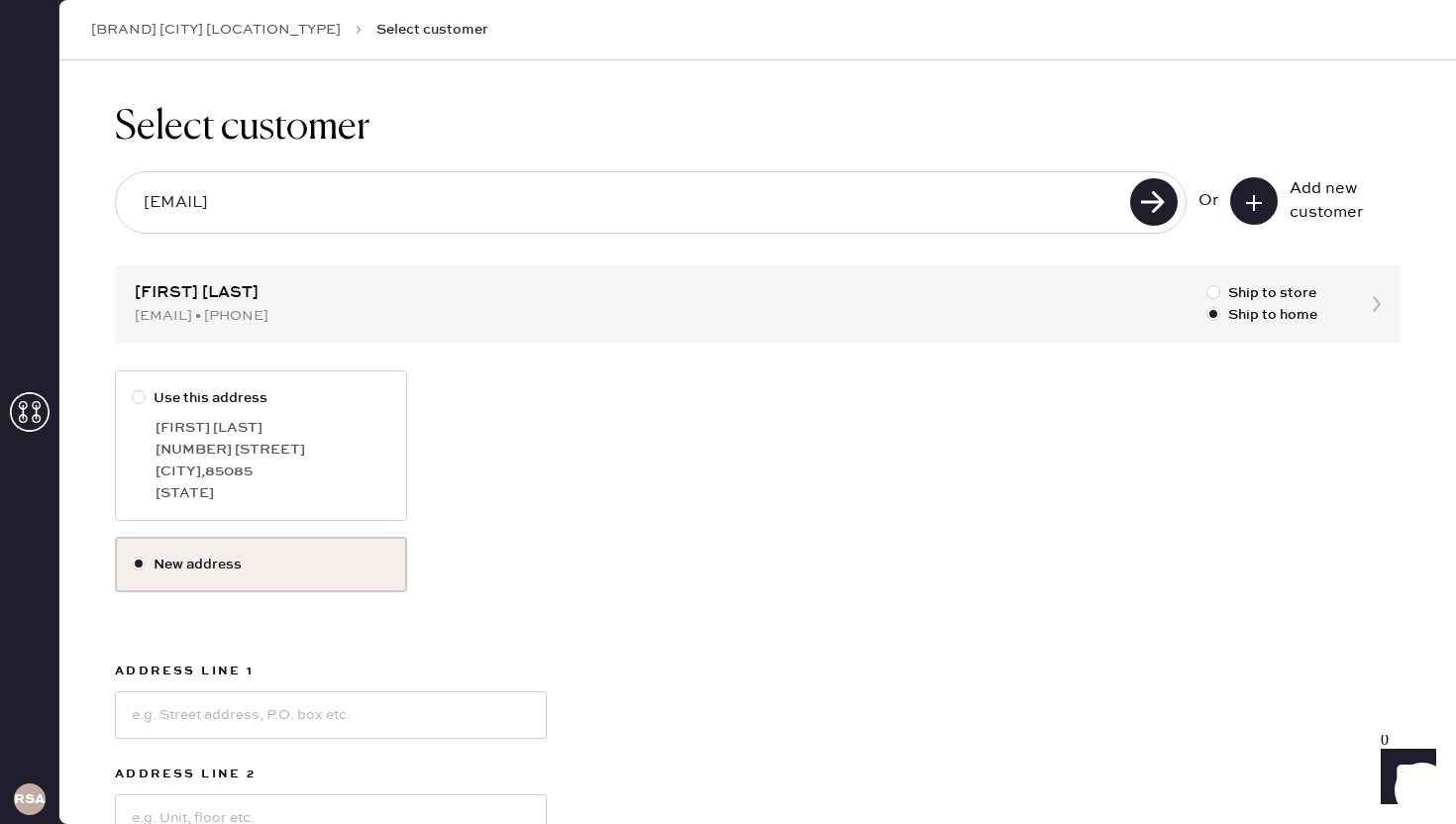 radio on "true" 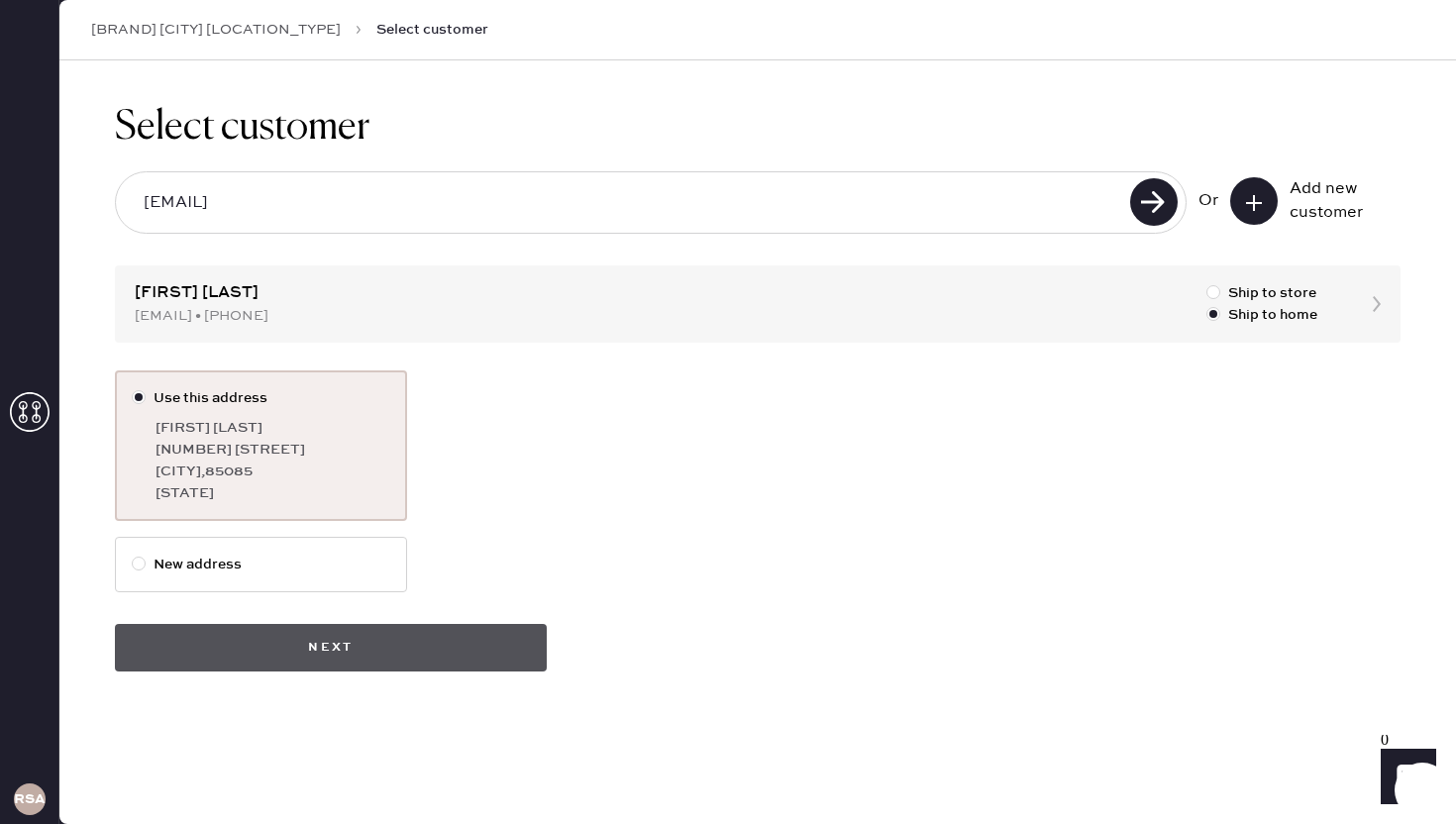 click on "Next" at bounding box center [331, 648] 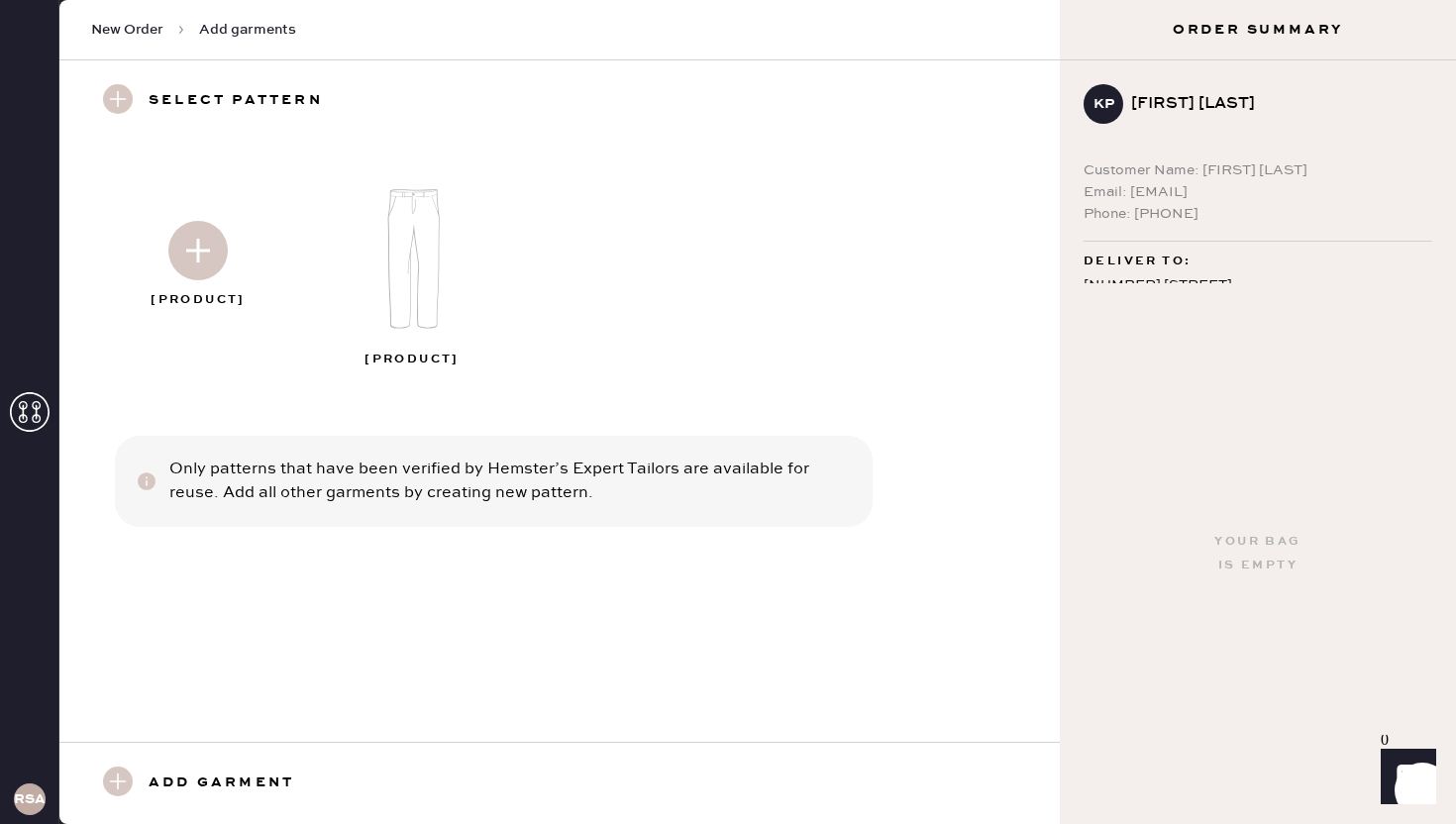 click at bounding box center [198, 251] 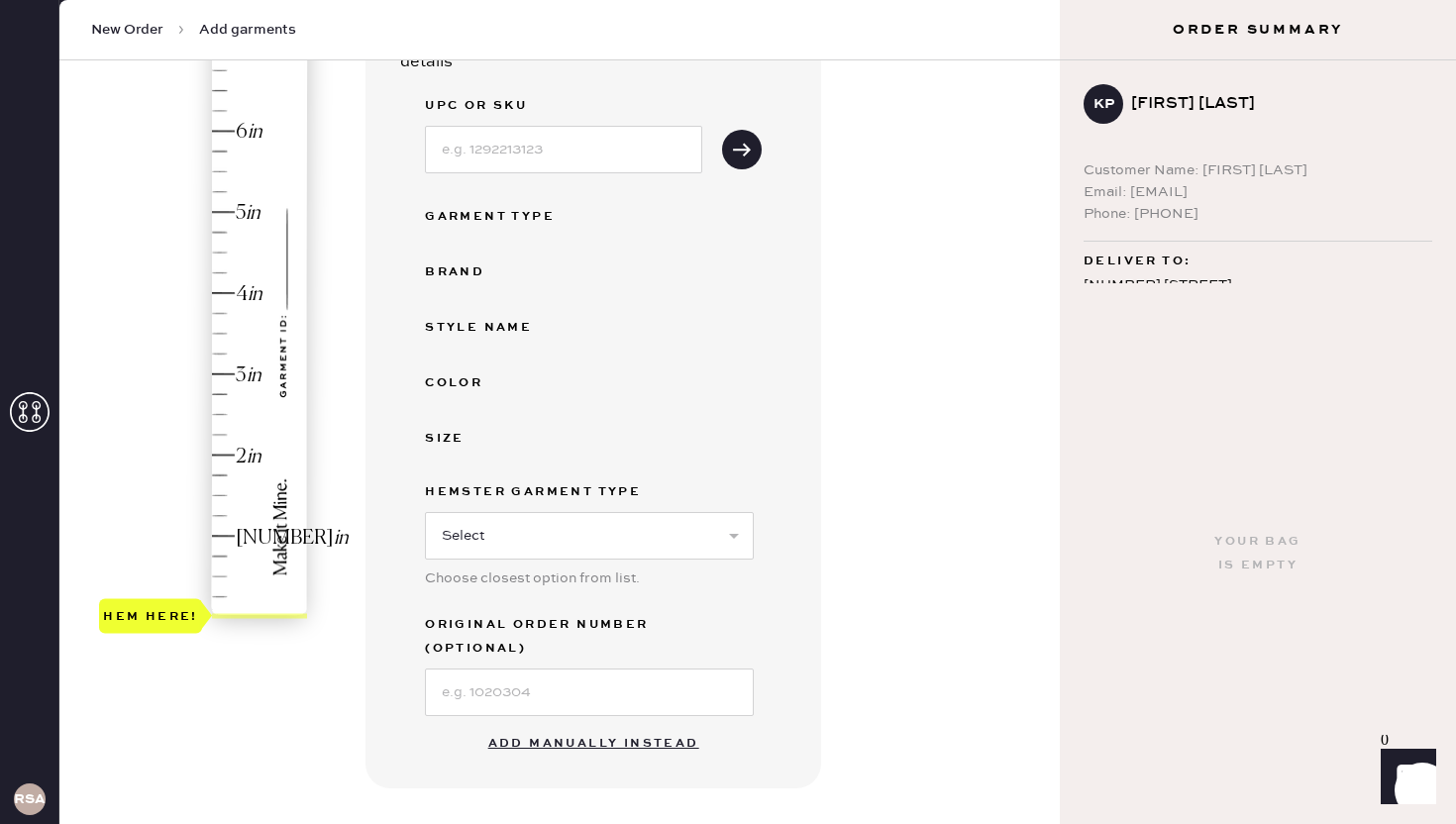 scroll, scrollTop: 244, scrollLeft: 0, axis: vertical 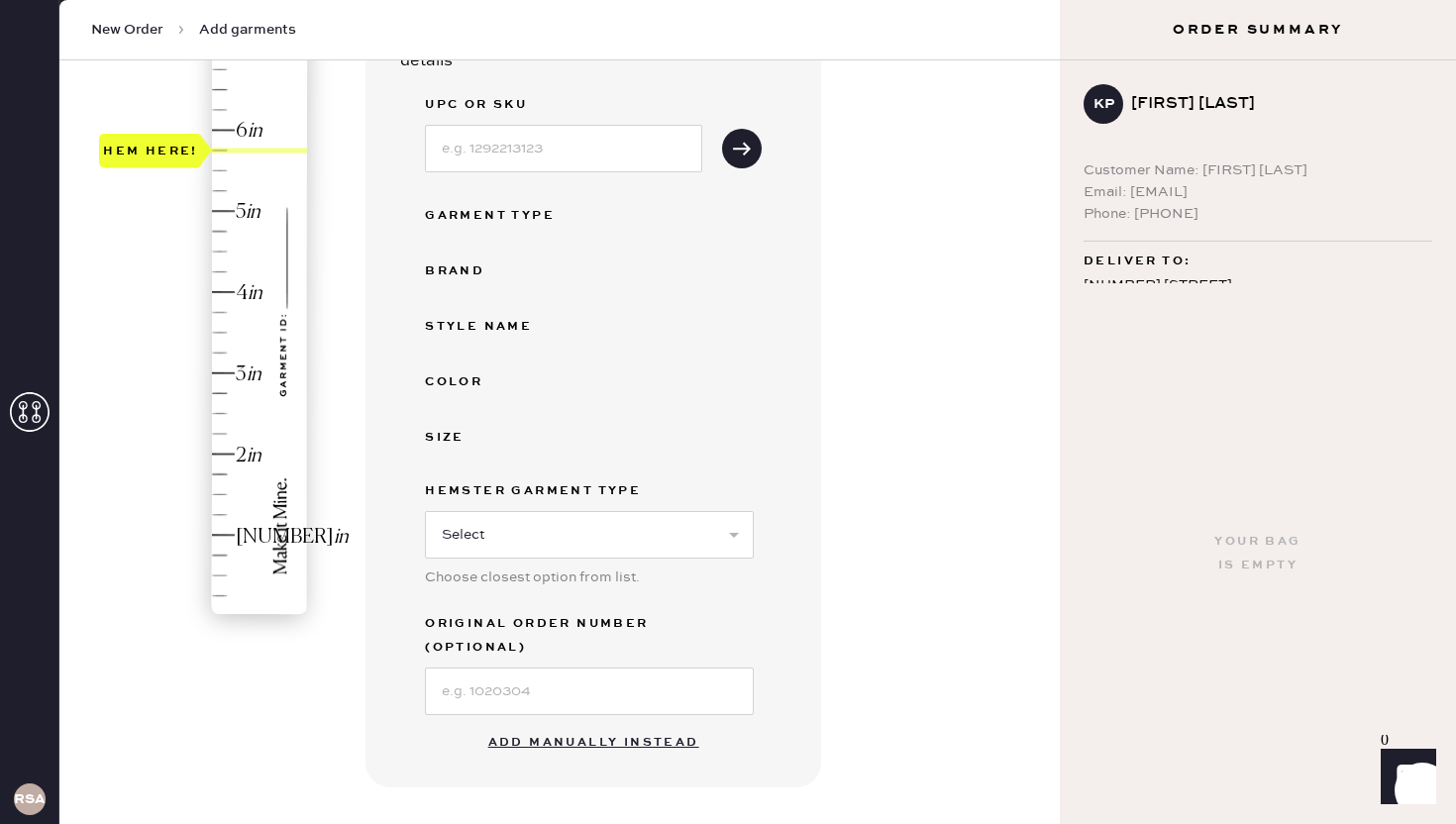 drag, startPoint x: 165, startPoint y: 625, endPoint x: 239, endPoint y: 115, distance: 515.34066 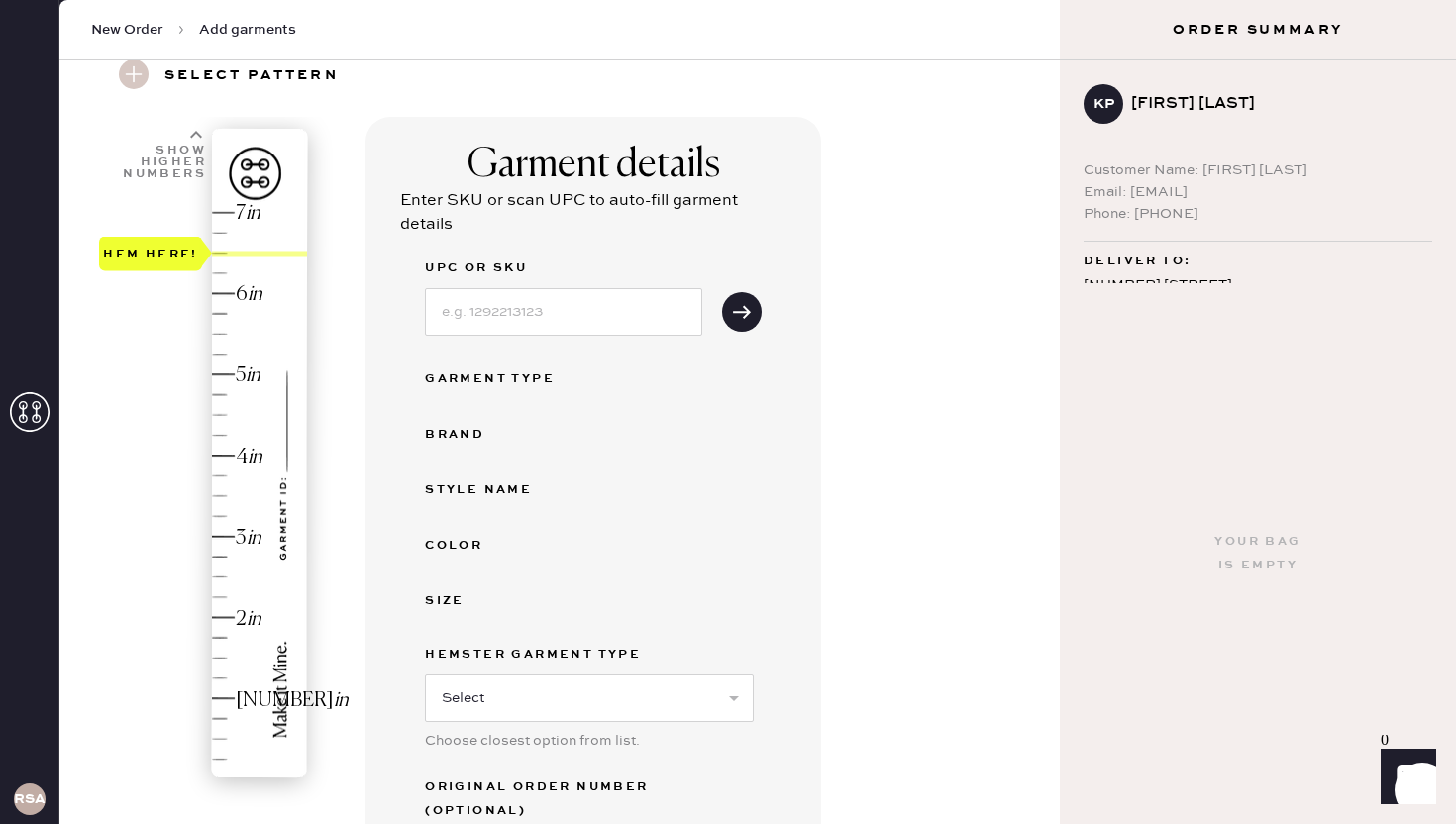 scroll, scrollTop: 49, scrollLeft: 0, axis: vertical 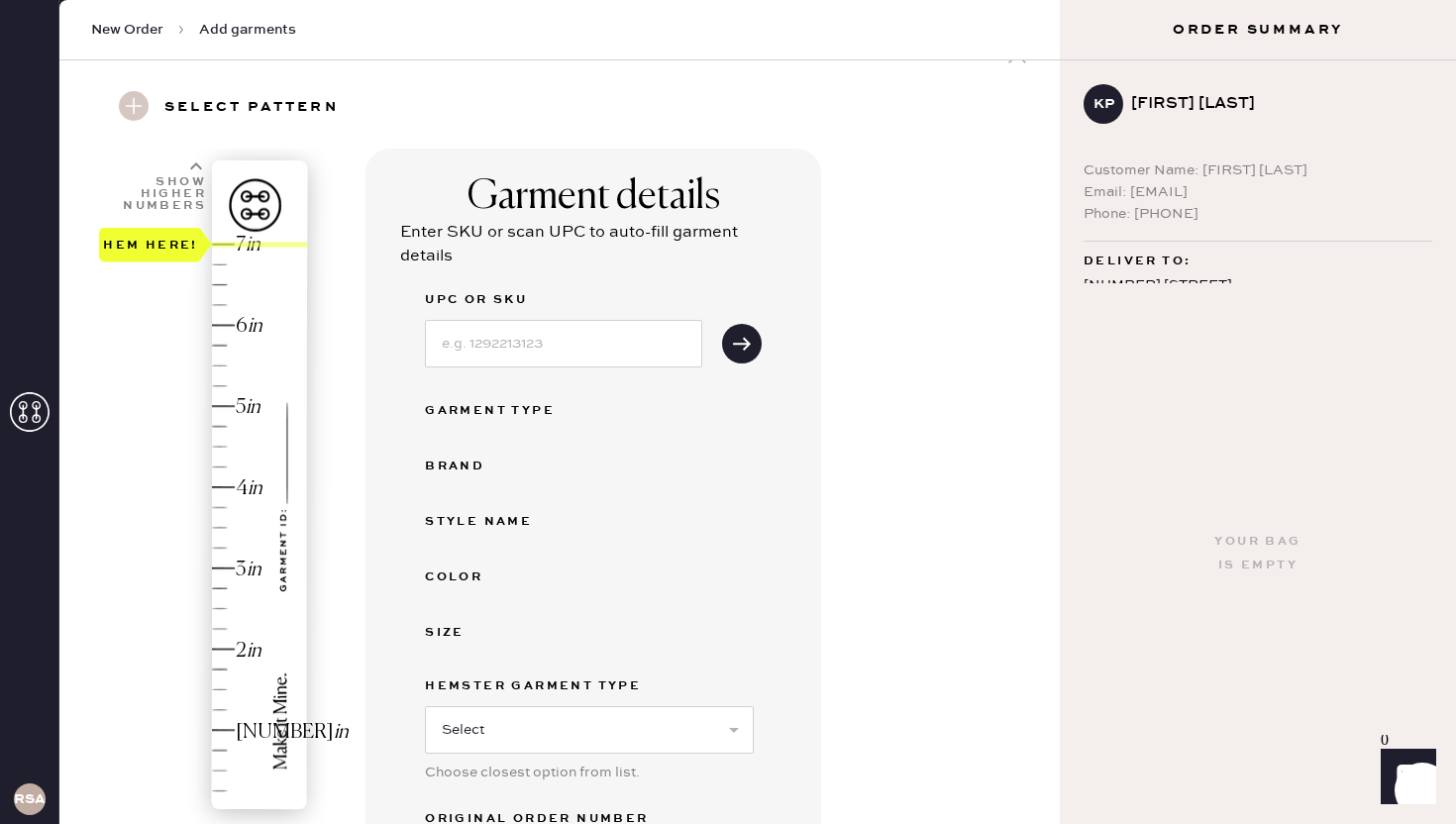 drag, startPoint x: 162, startPoint y: 278, endPoint x: 157, endPoint y: 229, distance: 49.25444 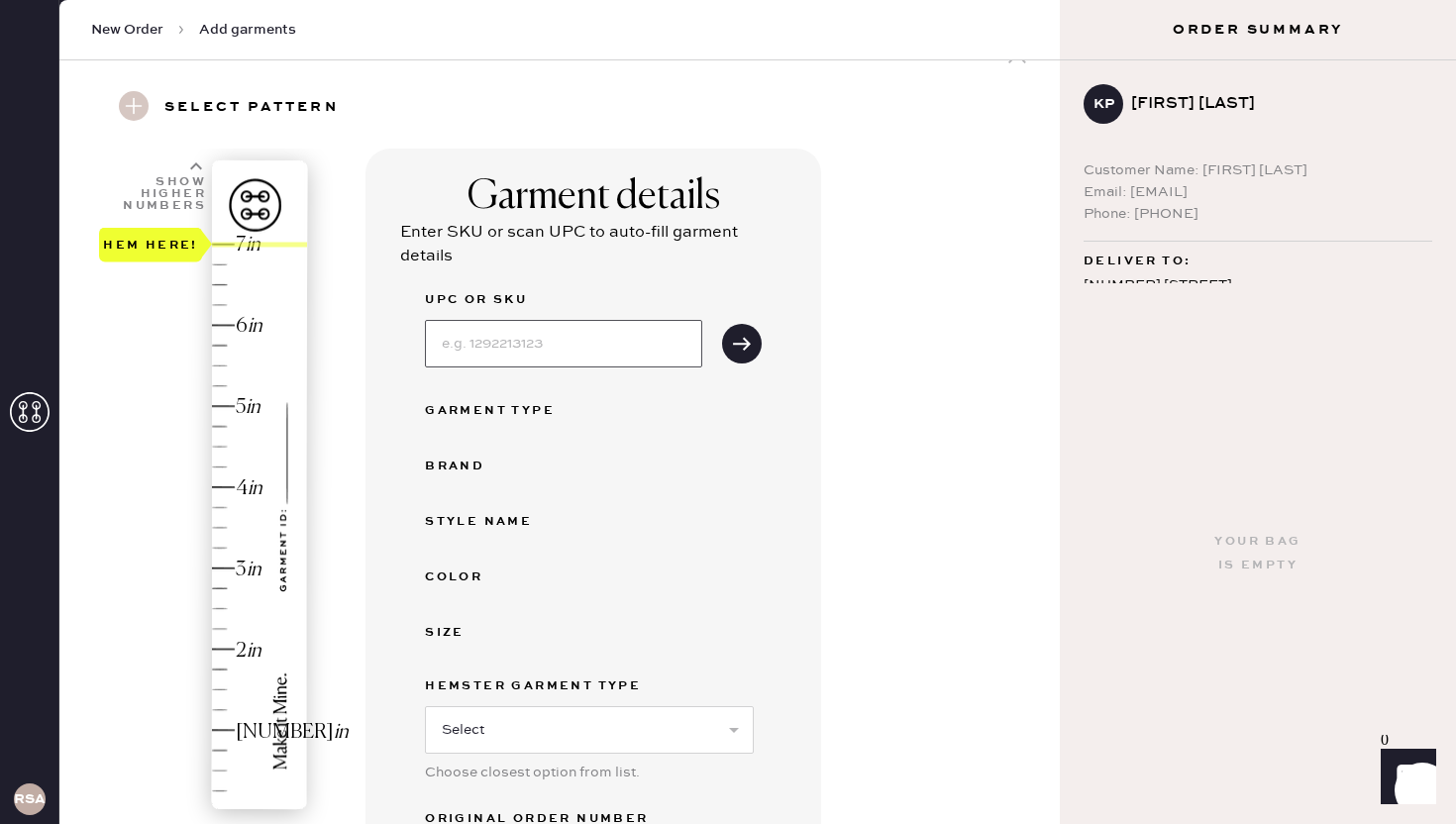click at bounding box center [564, 344] 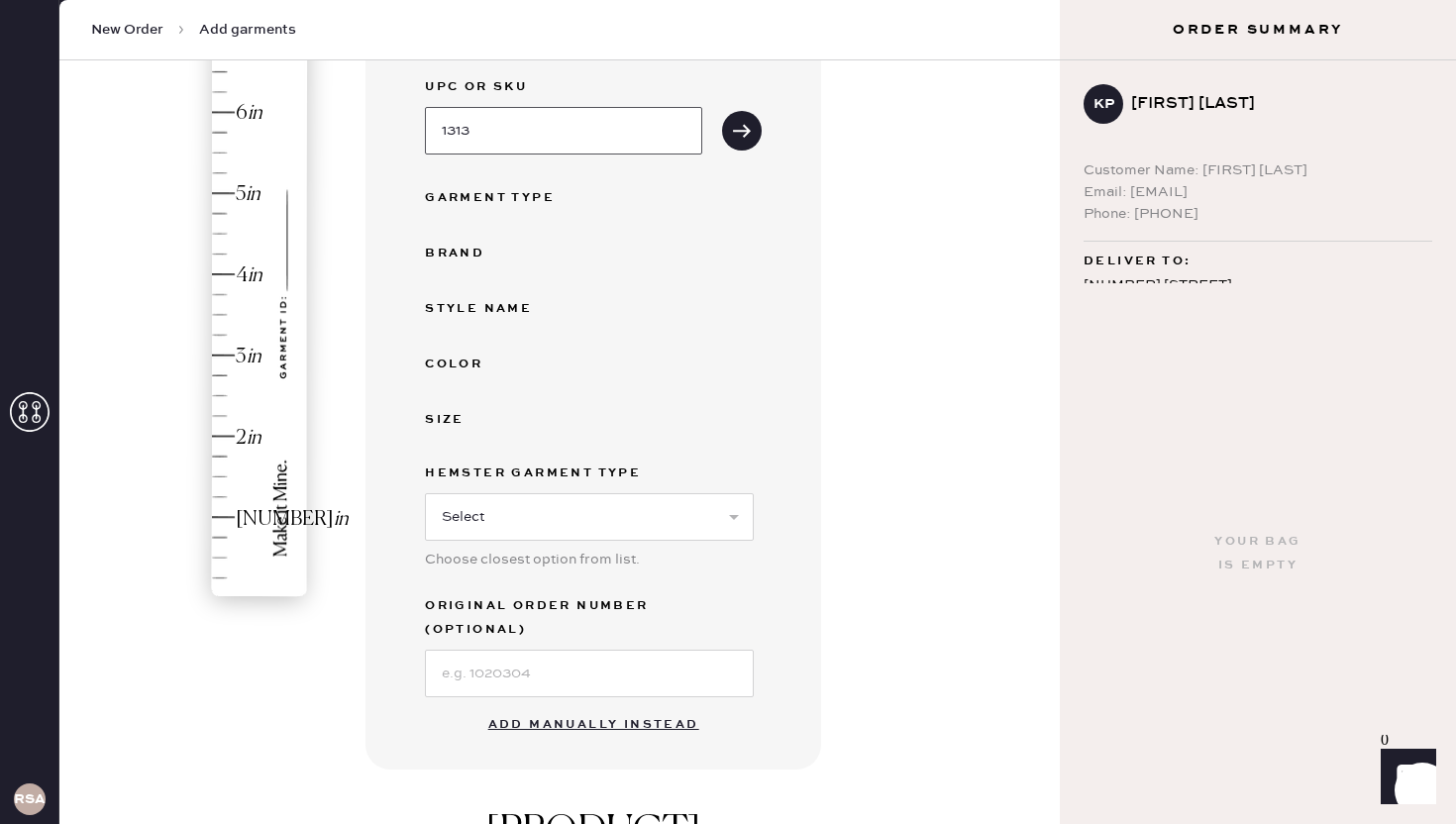 scroll, scrollTop: 288, scrollLeft: 0, axis: vertical 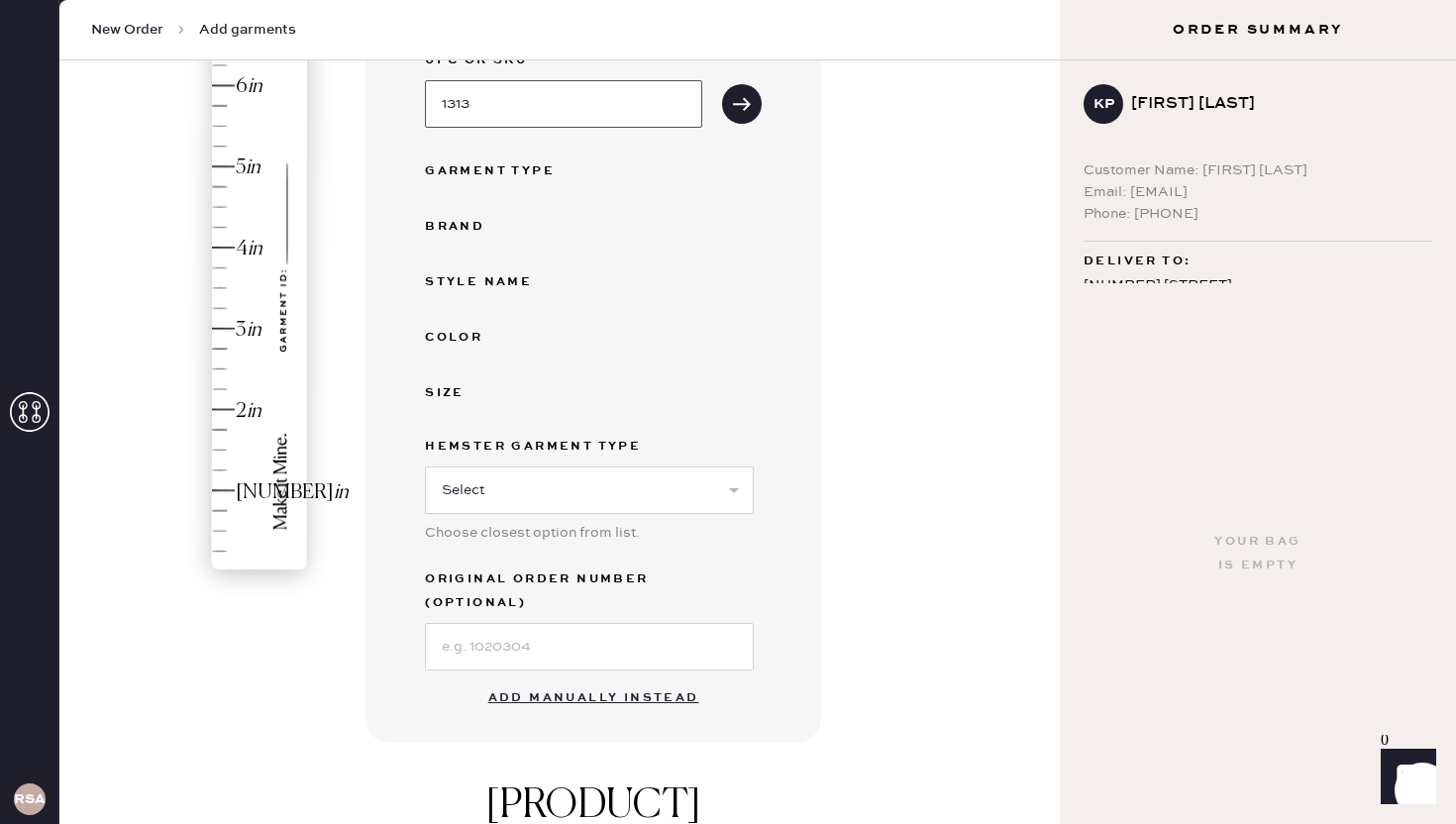 type on "1313" 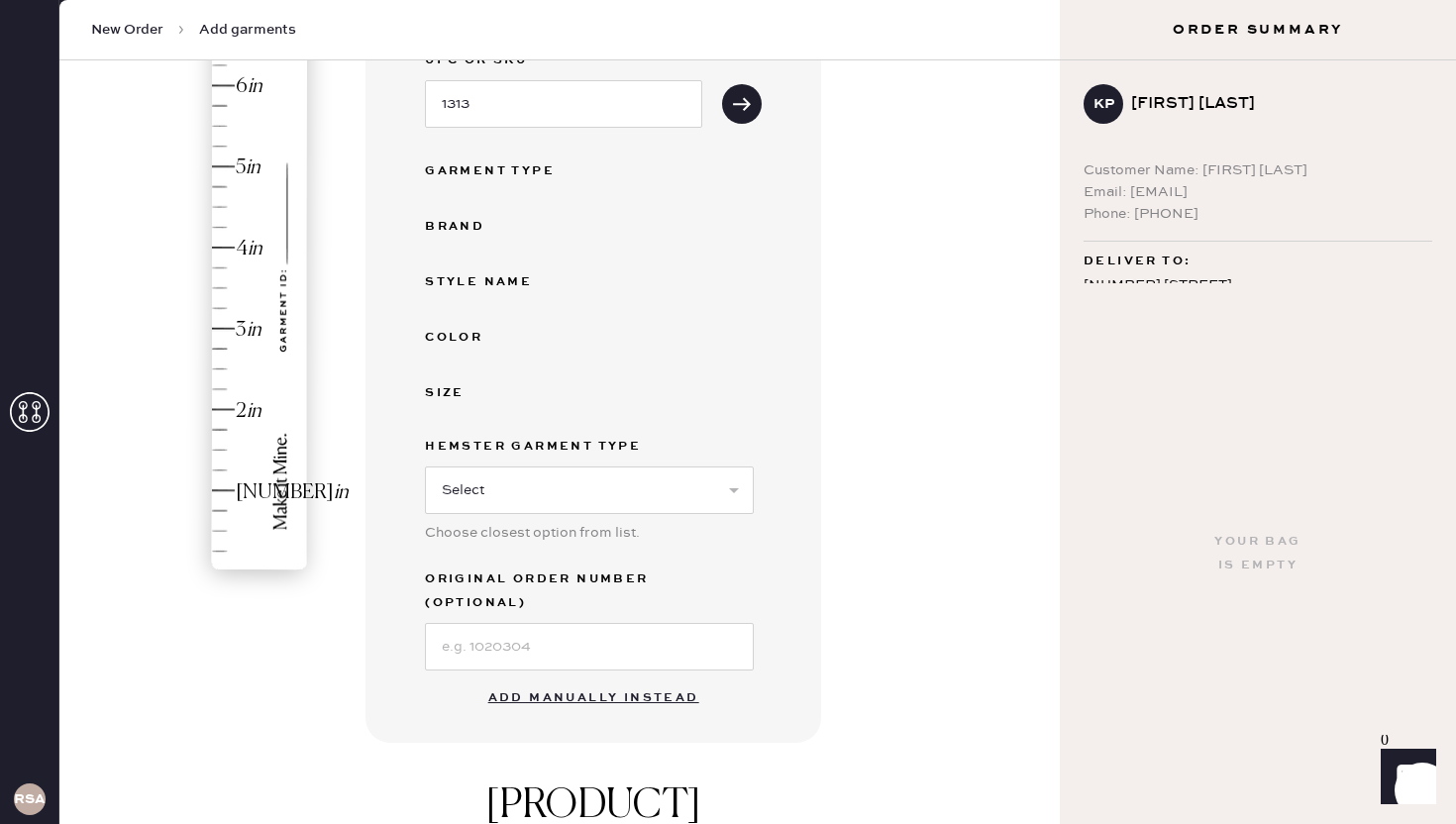 click on "Add manually instead" at bounding box center [593, 698] 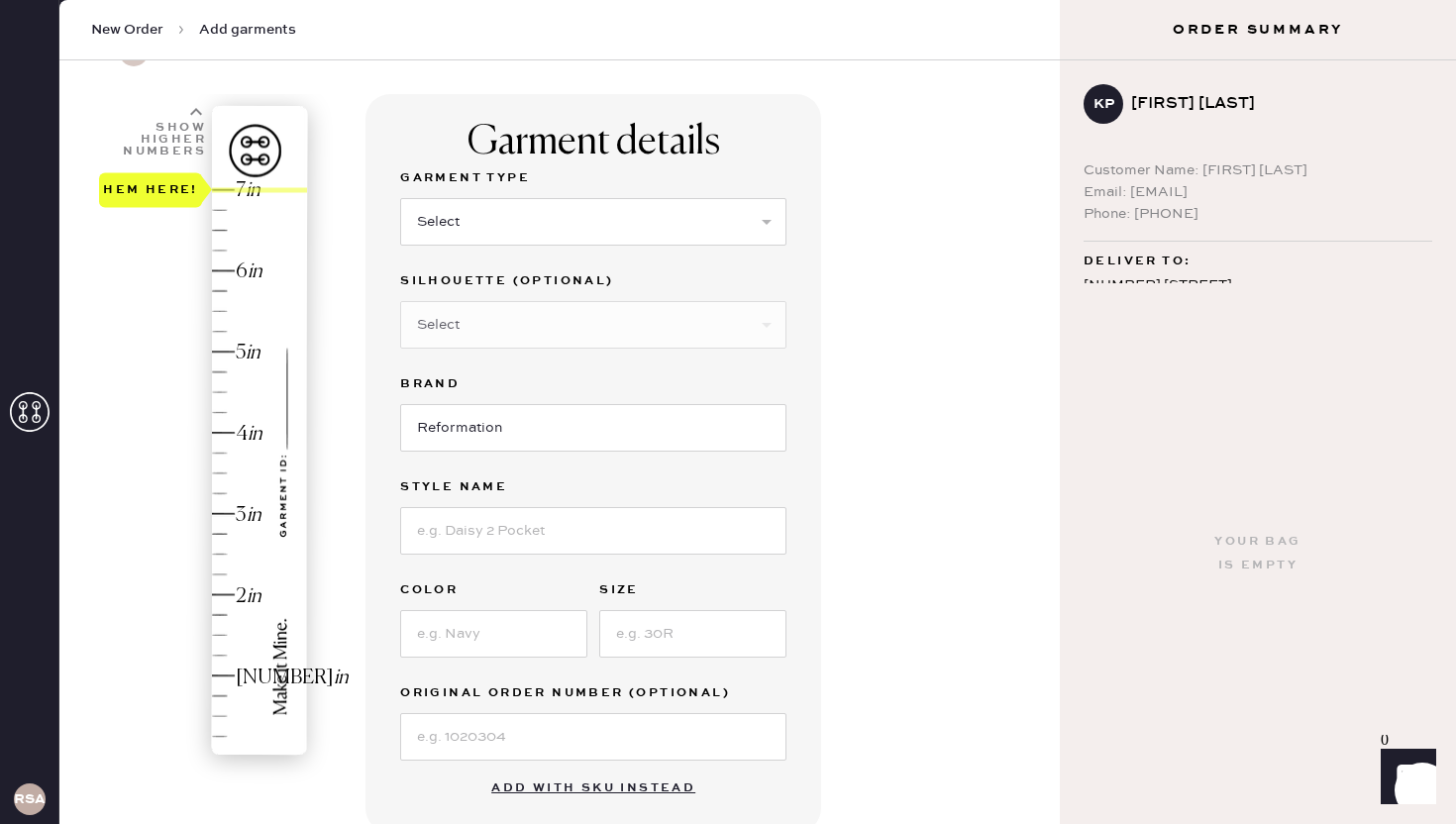 scroll, scrollTop: 88, scrollLeft: 0, axis: vertical 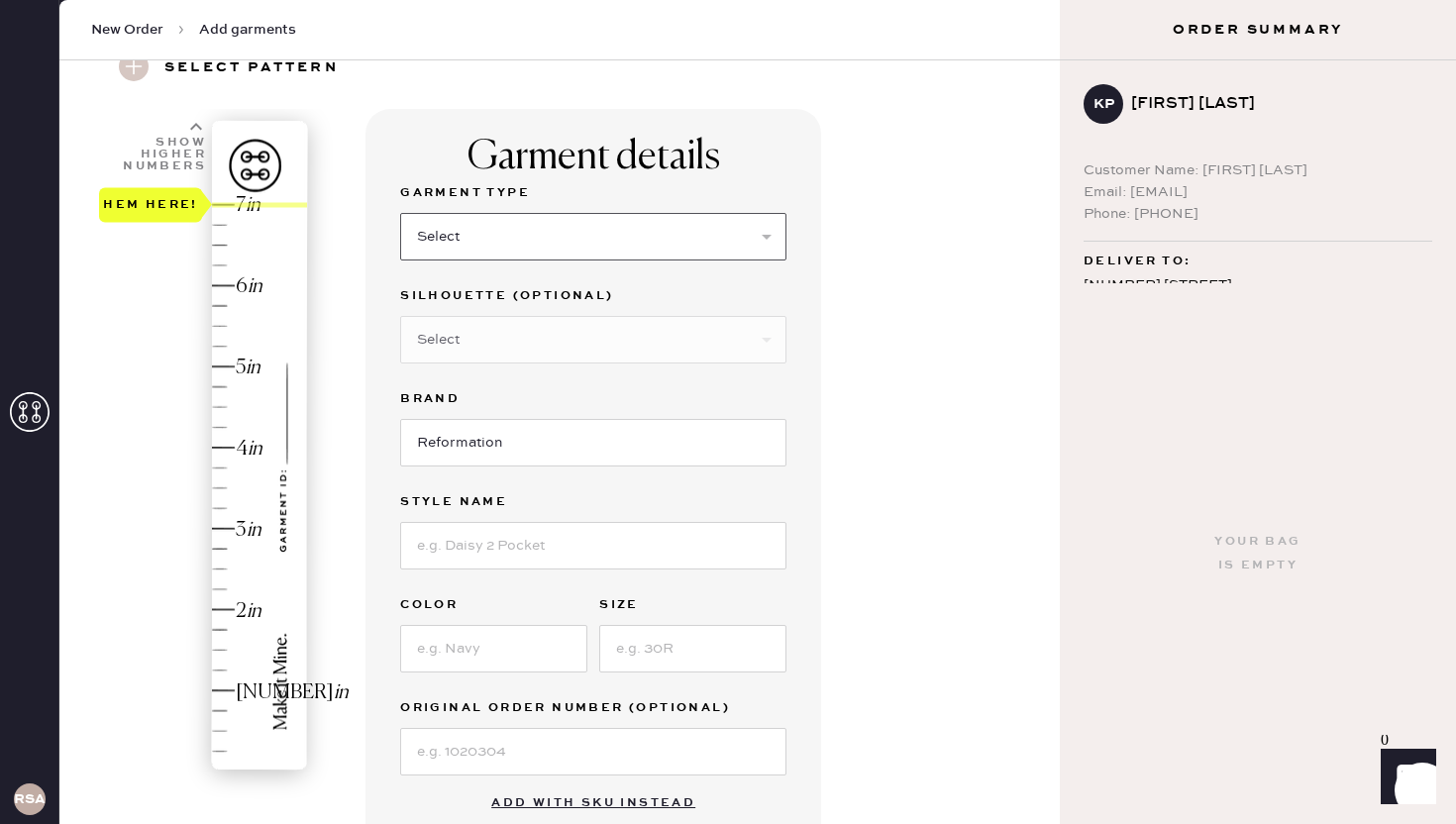 click on "[PRODUCT] [PRODUCT] [PRODUCT] [PRODUCT] [PRODUCT] [PRODUCT] [PRODUCT] [PRODUCT] [PRODUCT] [PRODUCT] [PRODUCT]" at bounding box center (593, 237) 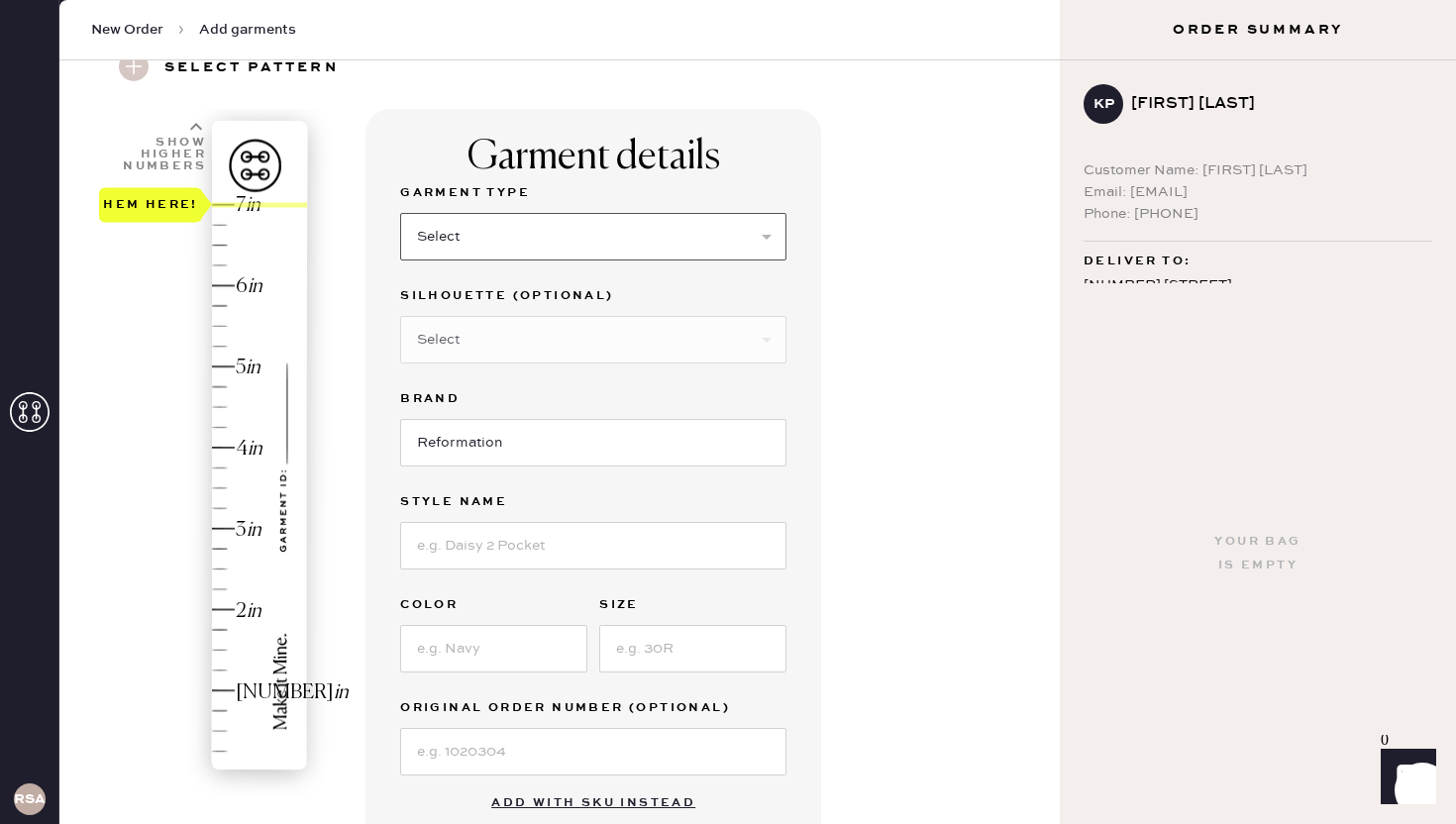 select on "8" 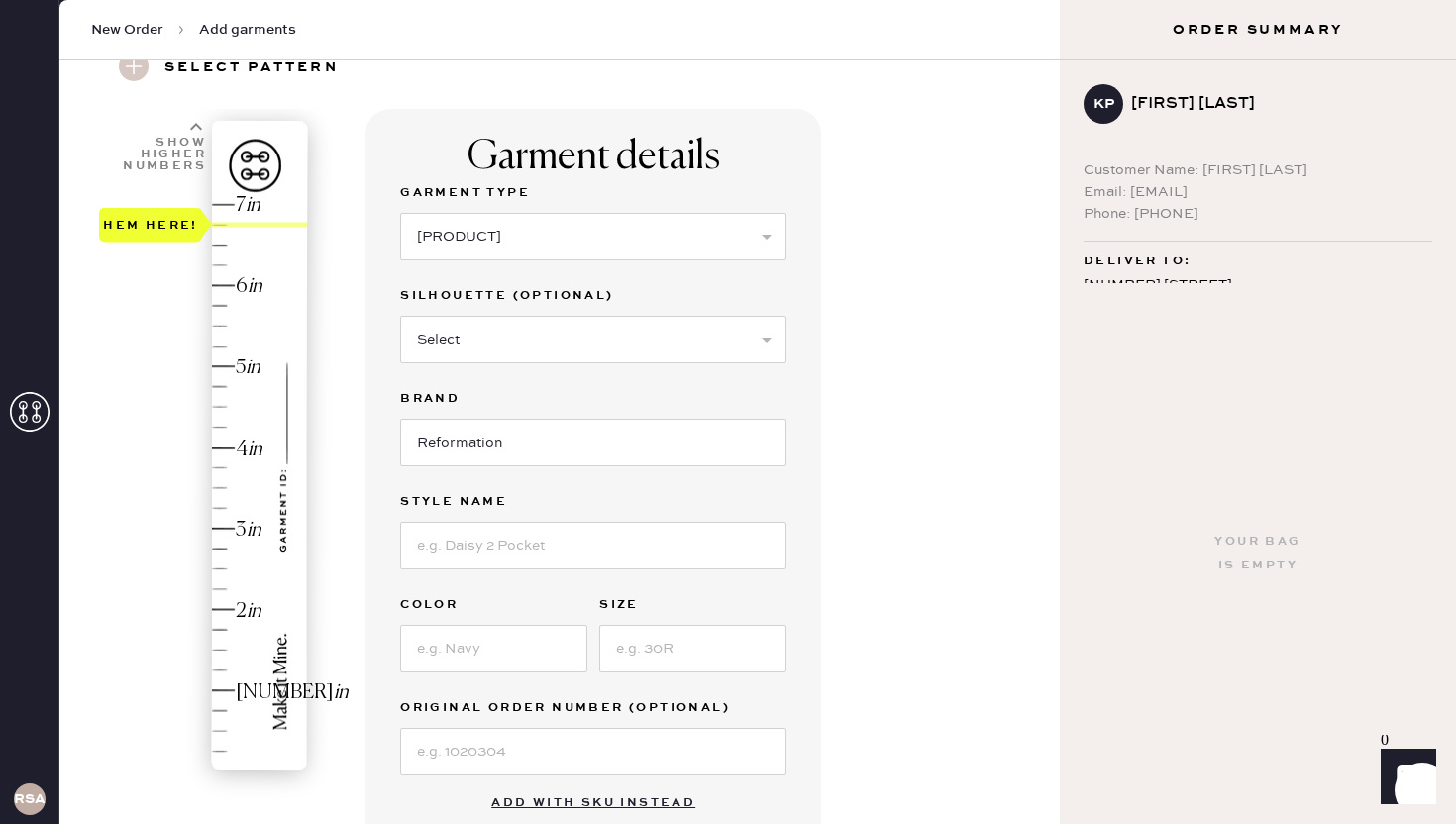 type on "7" 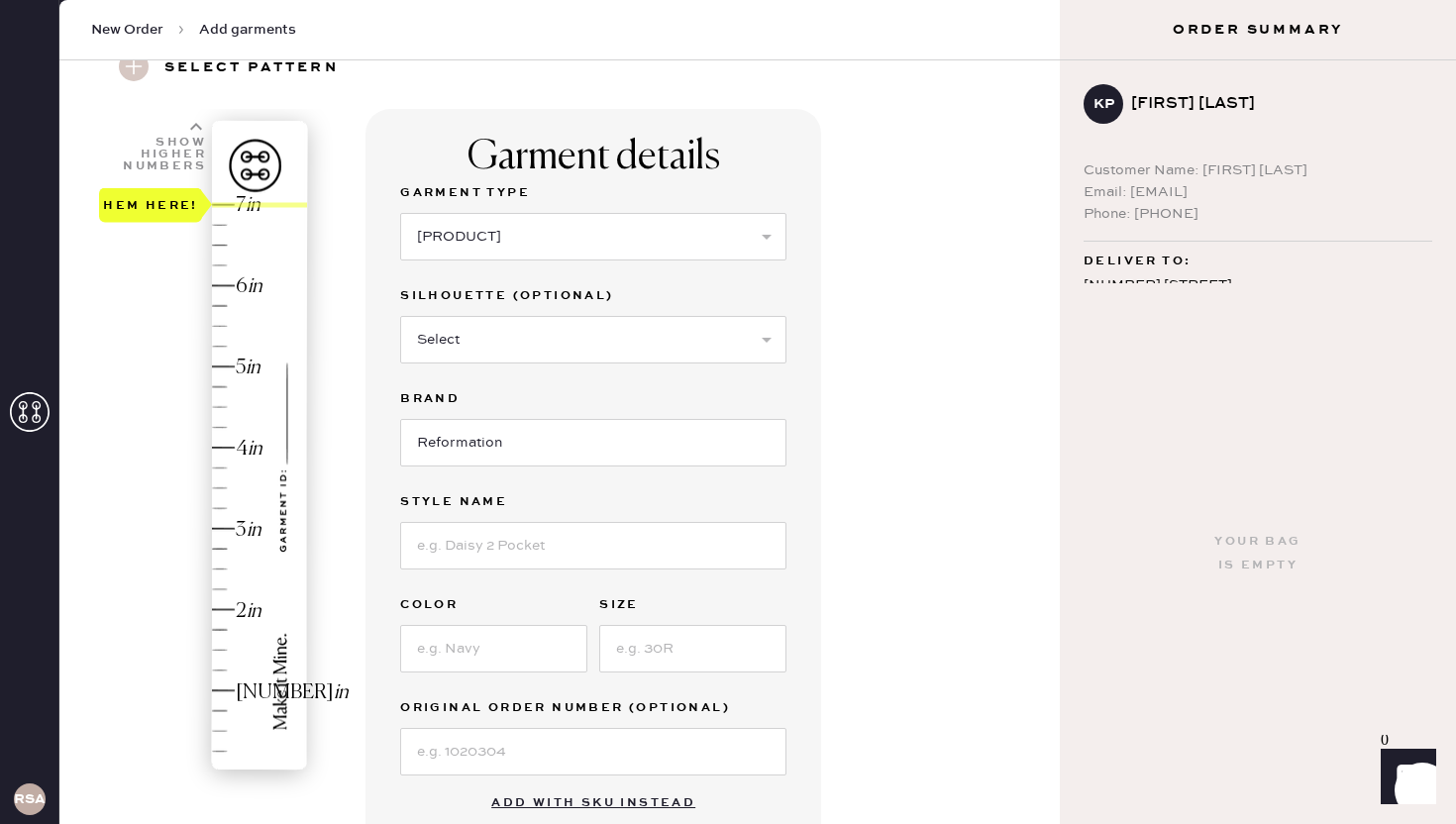 drag, startPoint x: 174, startPoint y: 767, endPoint x: 161, endPoint y: 163, distance: 604.13988 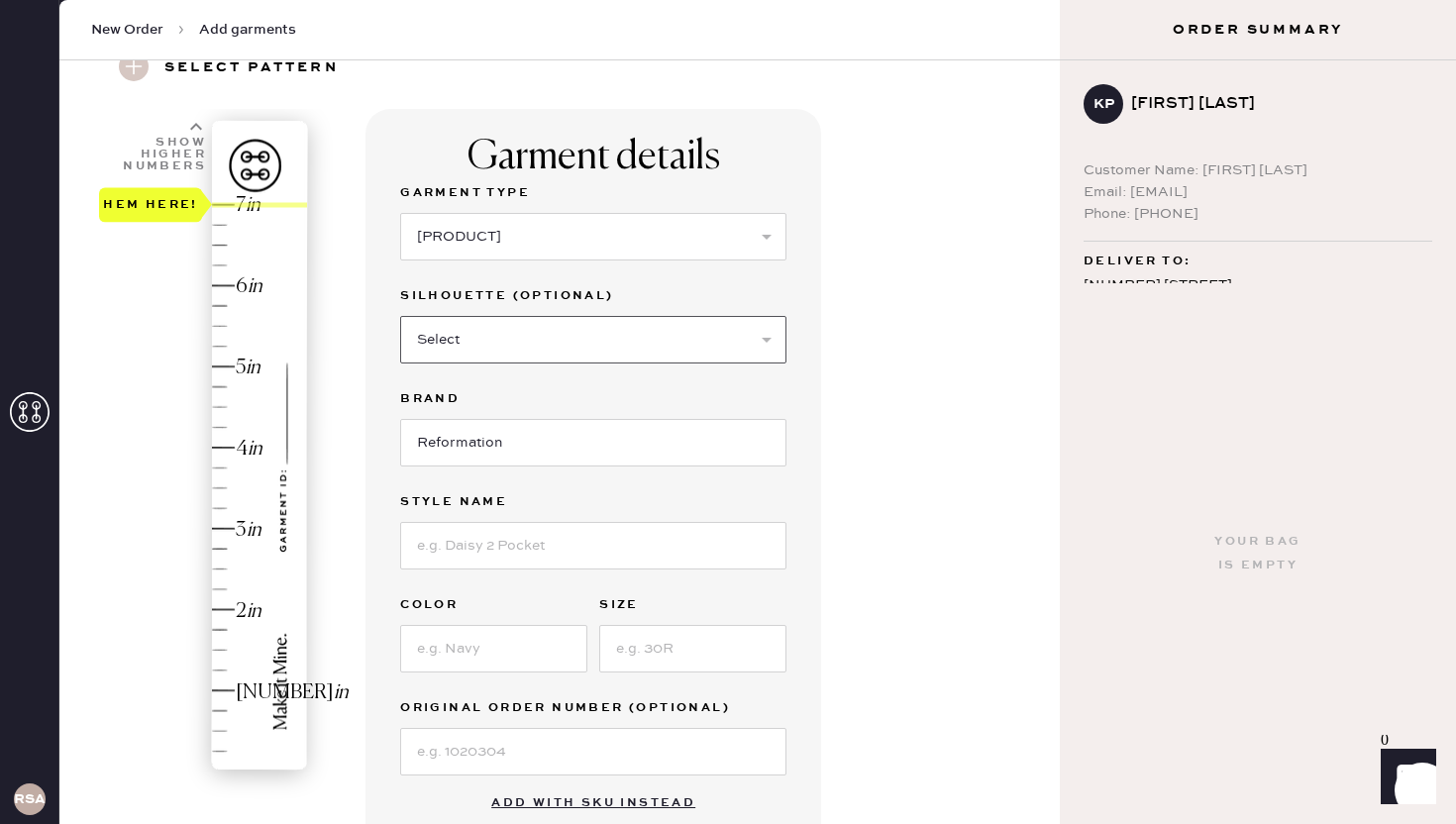 click on "[PRODUCT] [PRODUCT] [PRODUCT] [PRODUCT]" at bounding box center (593, 340) 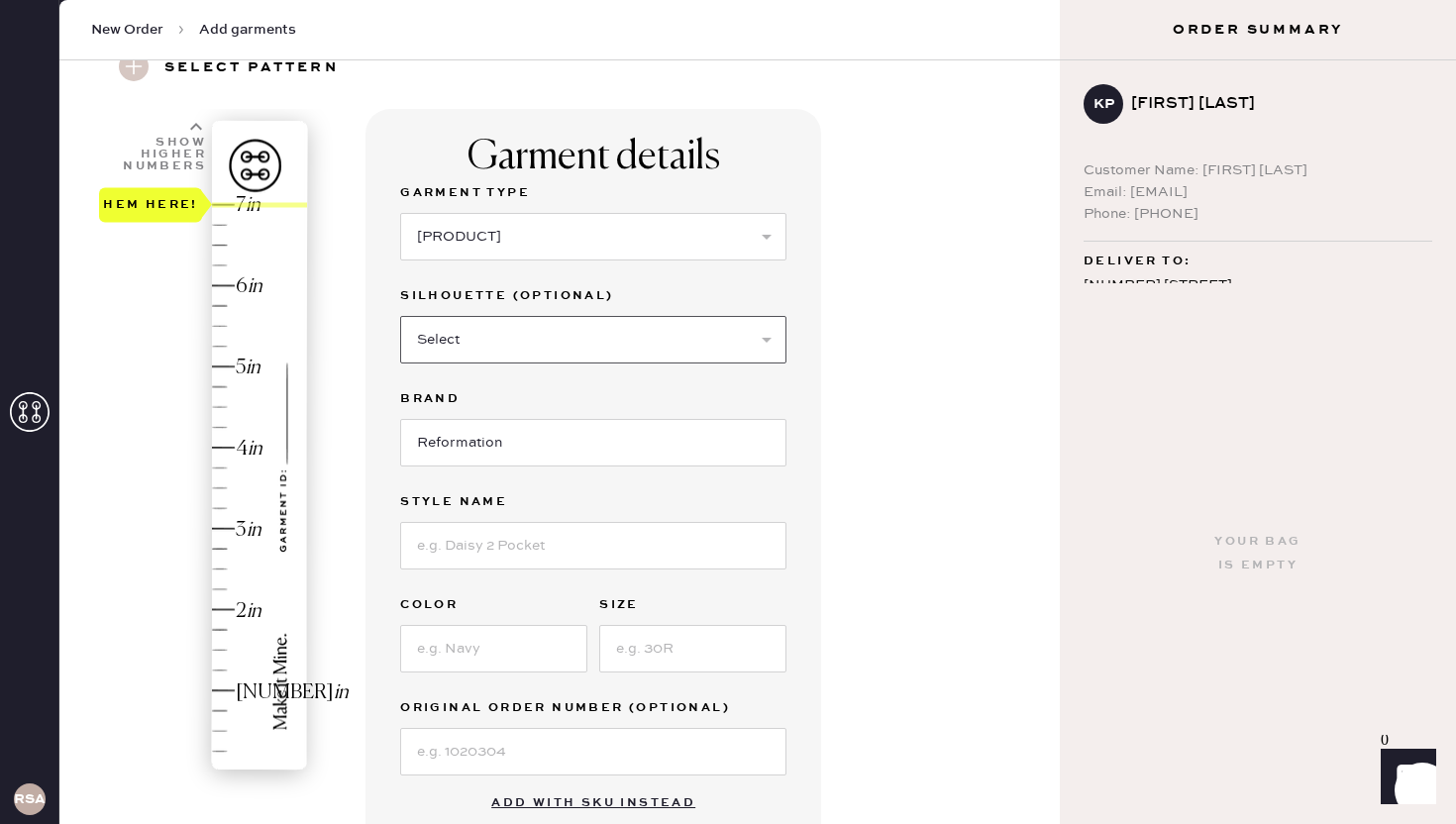 select on "27" 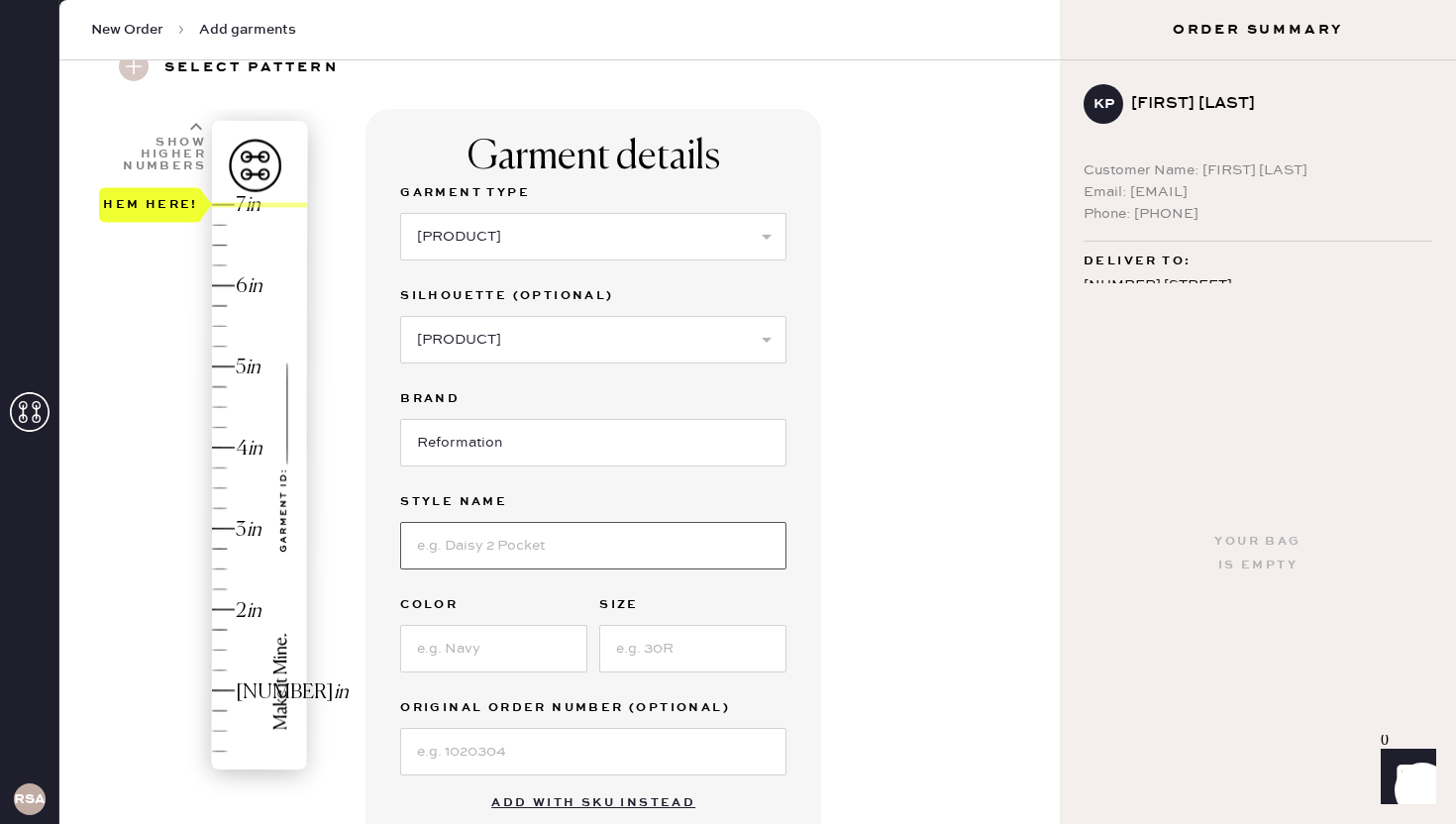 click at bounding box center [593, 546] 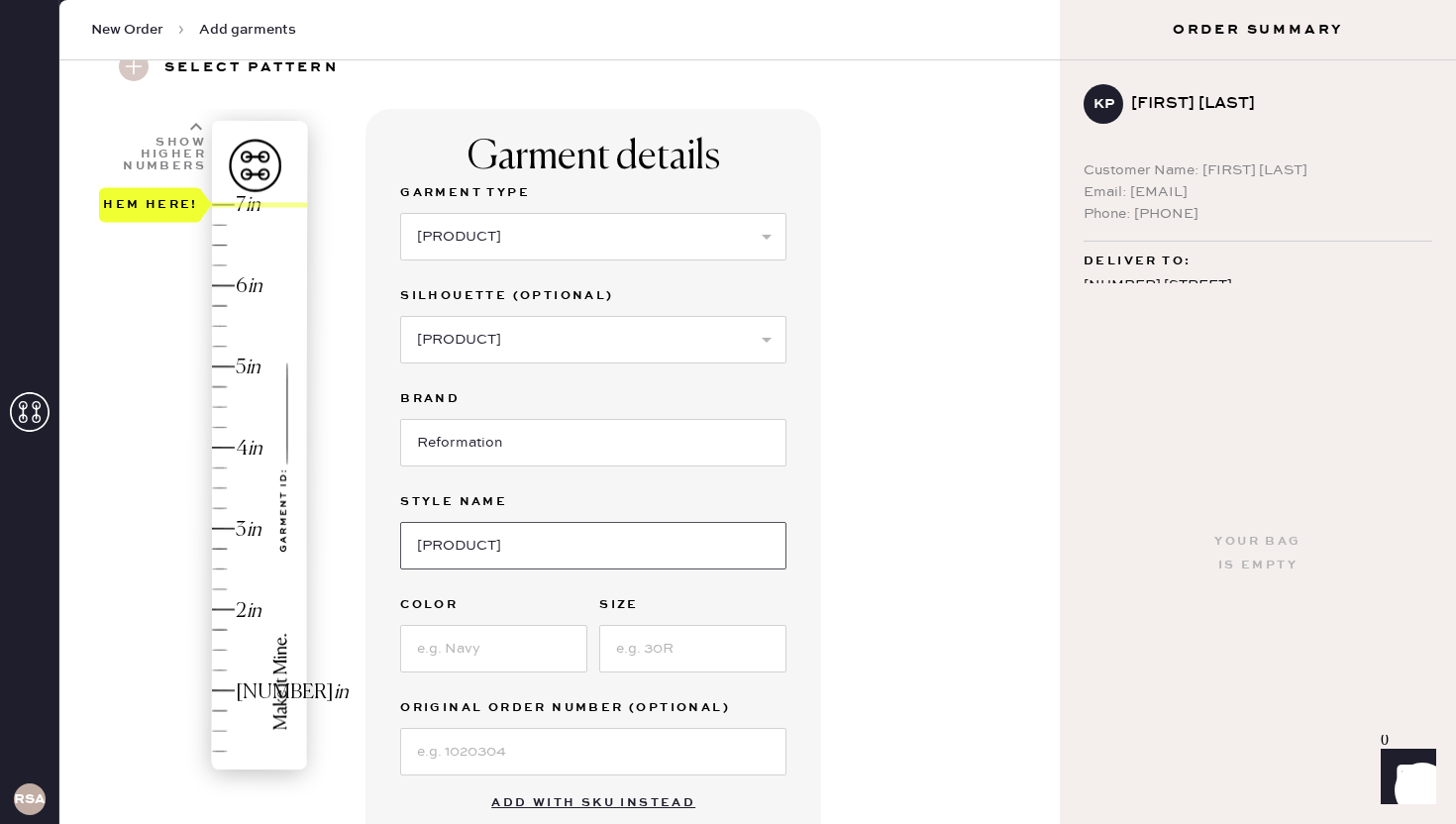 type on "[PRODUCT]" 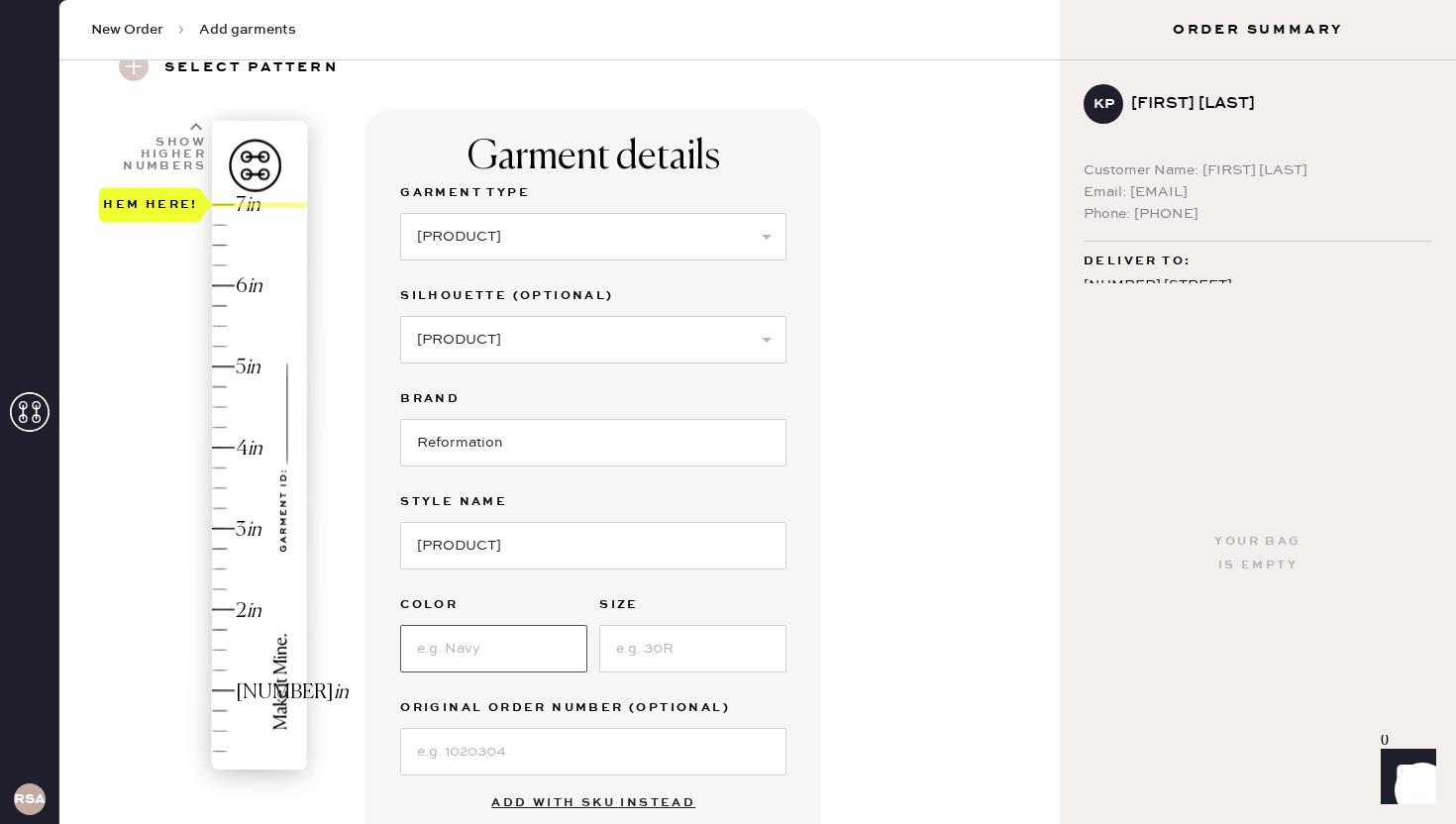 click at bounding box center [493, 649] 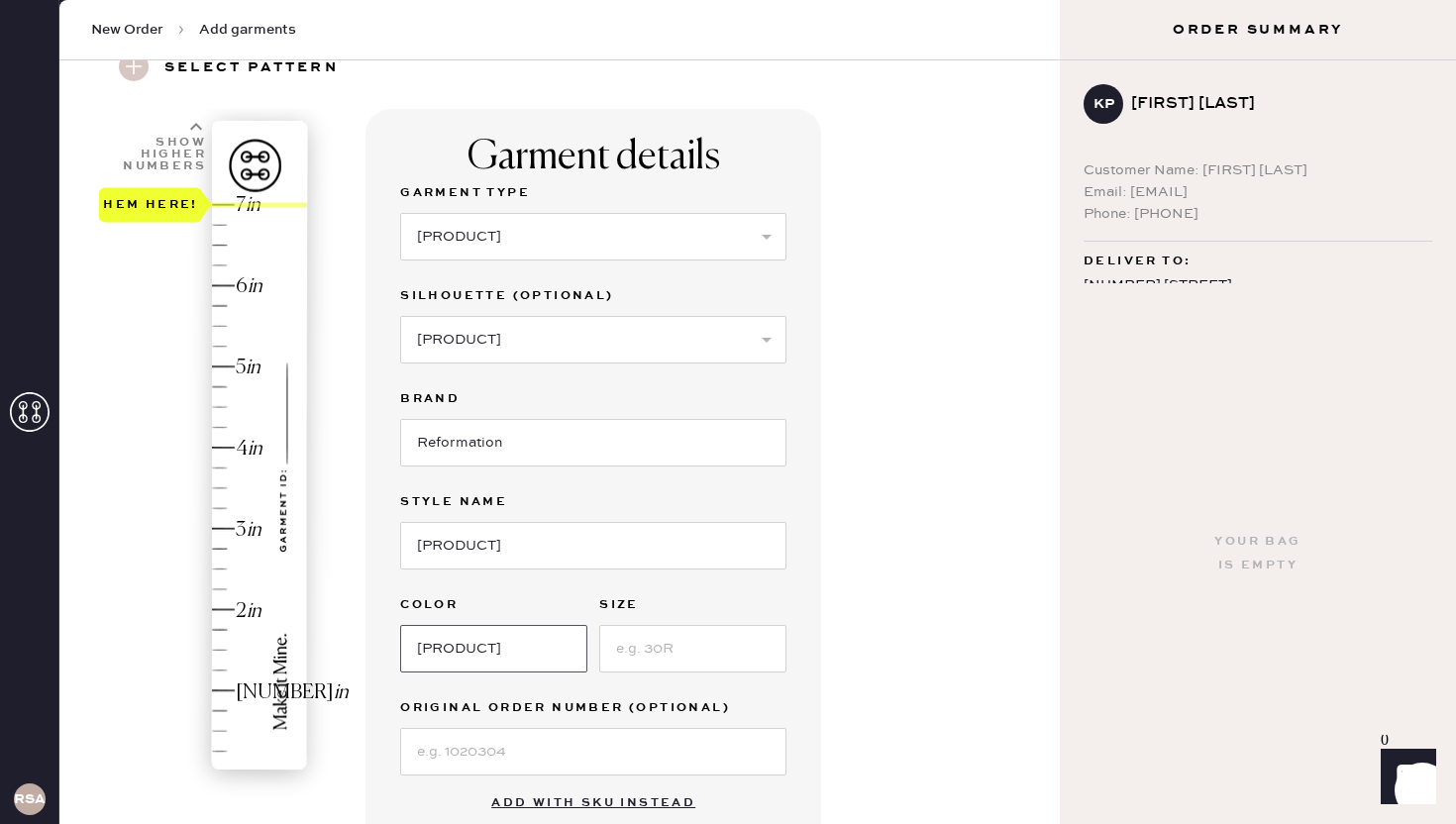 type on "[PRODUCT]" 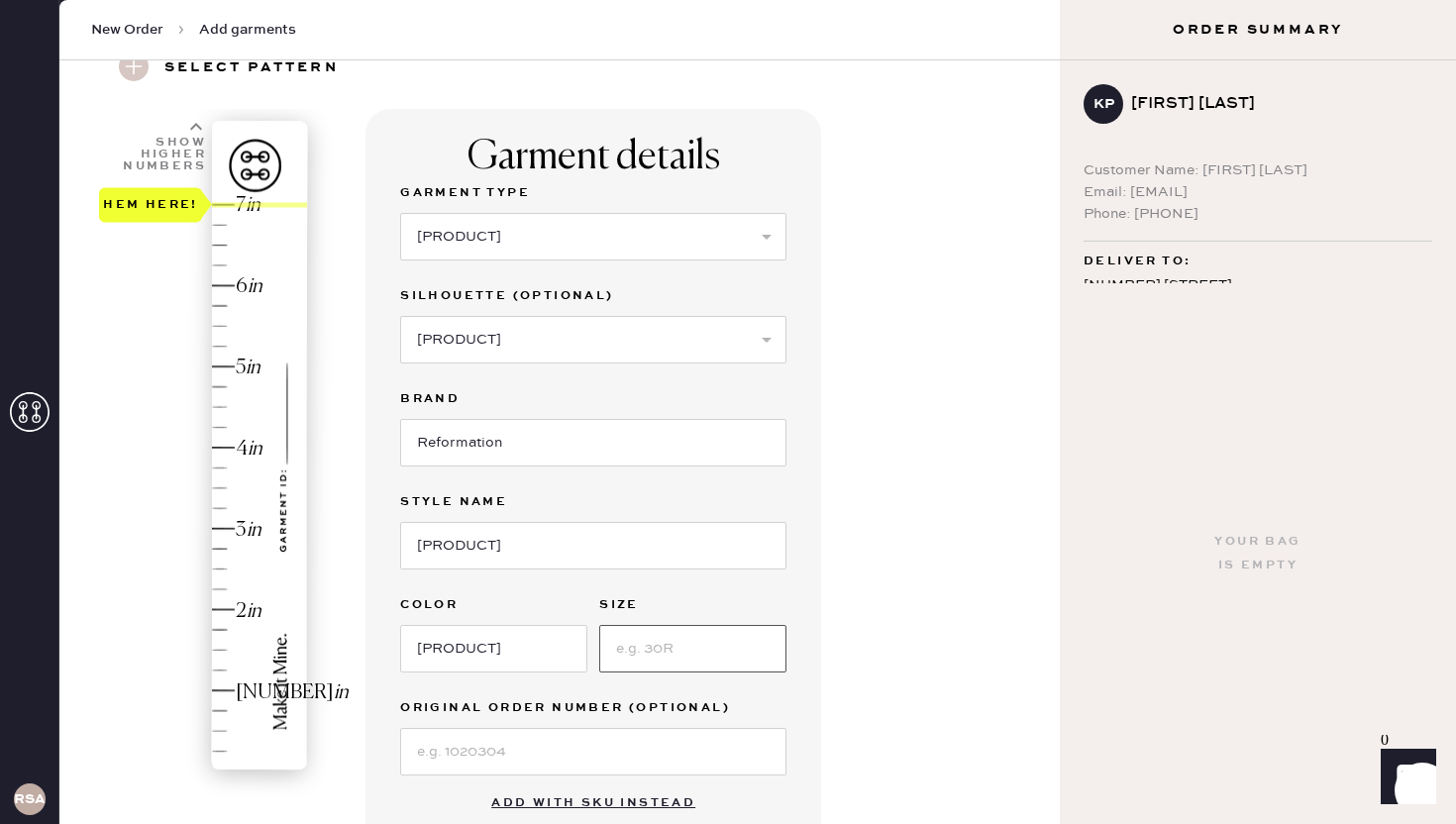 click at bounding box center (692, 649) 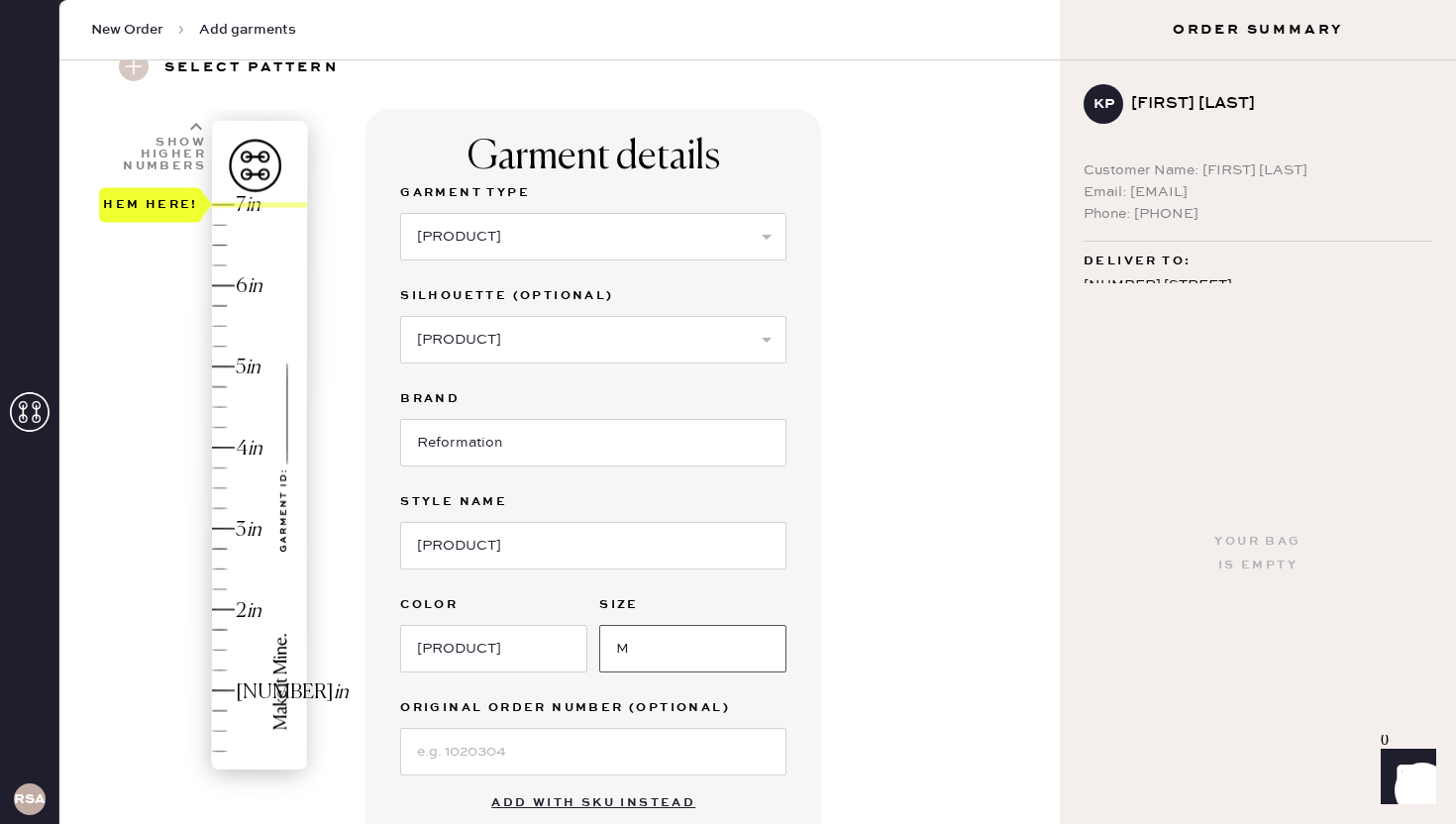 scroll, scrollTop: 241, scrollLeft: 0, axis: vertical 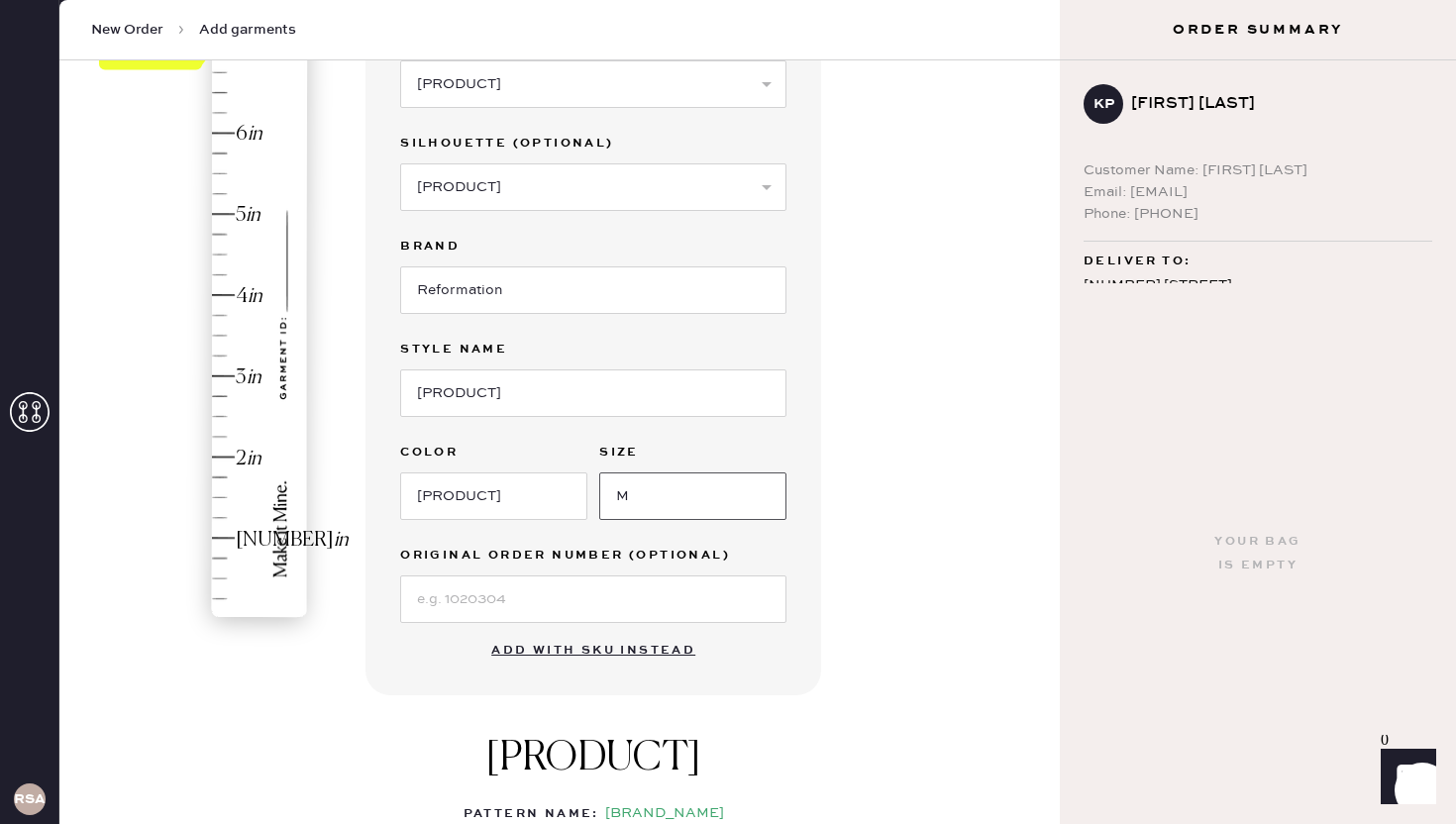 type on "M" 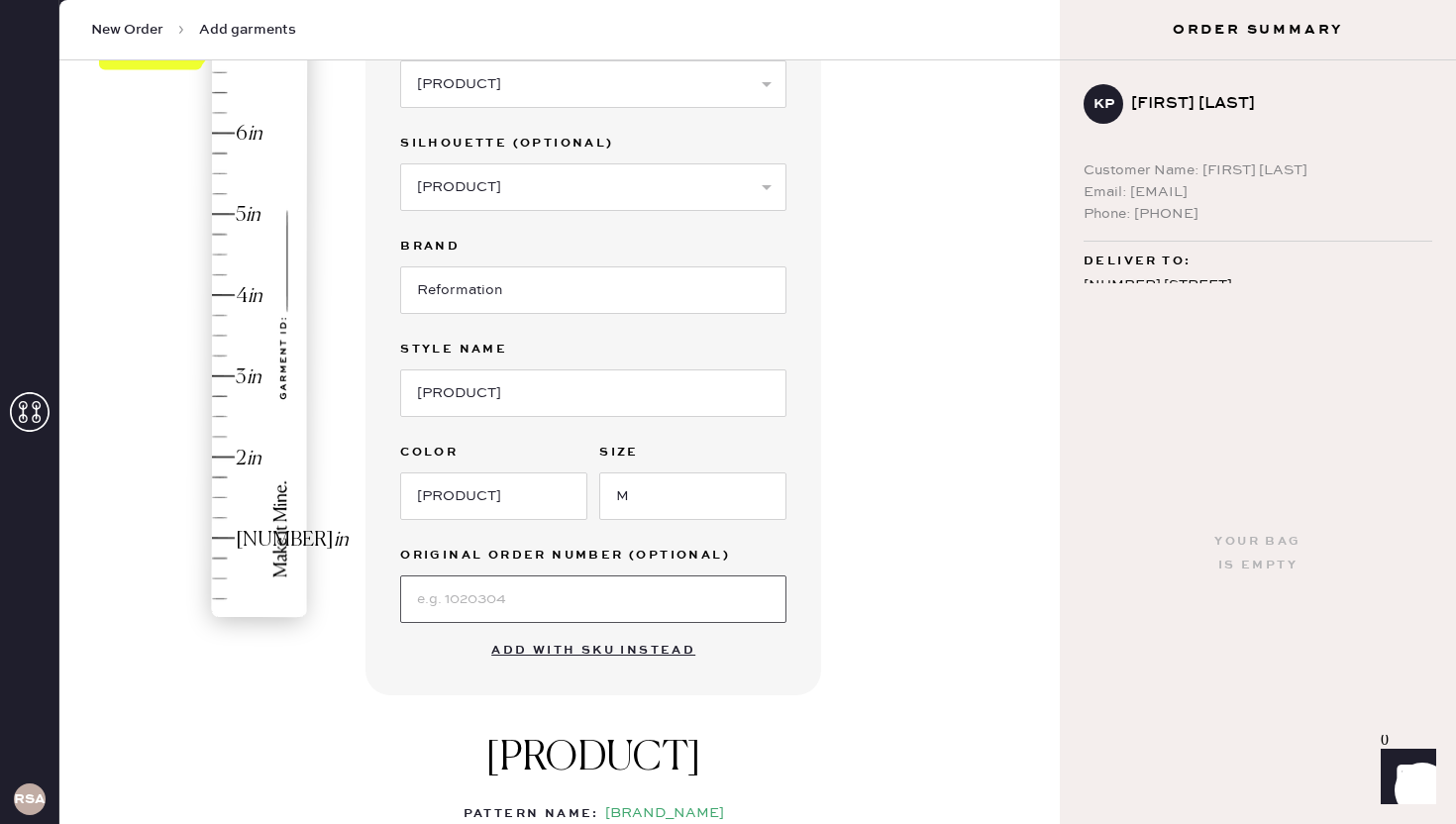 click at bounding box center [593, 599] 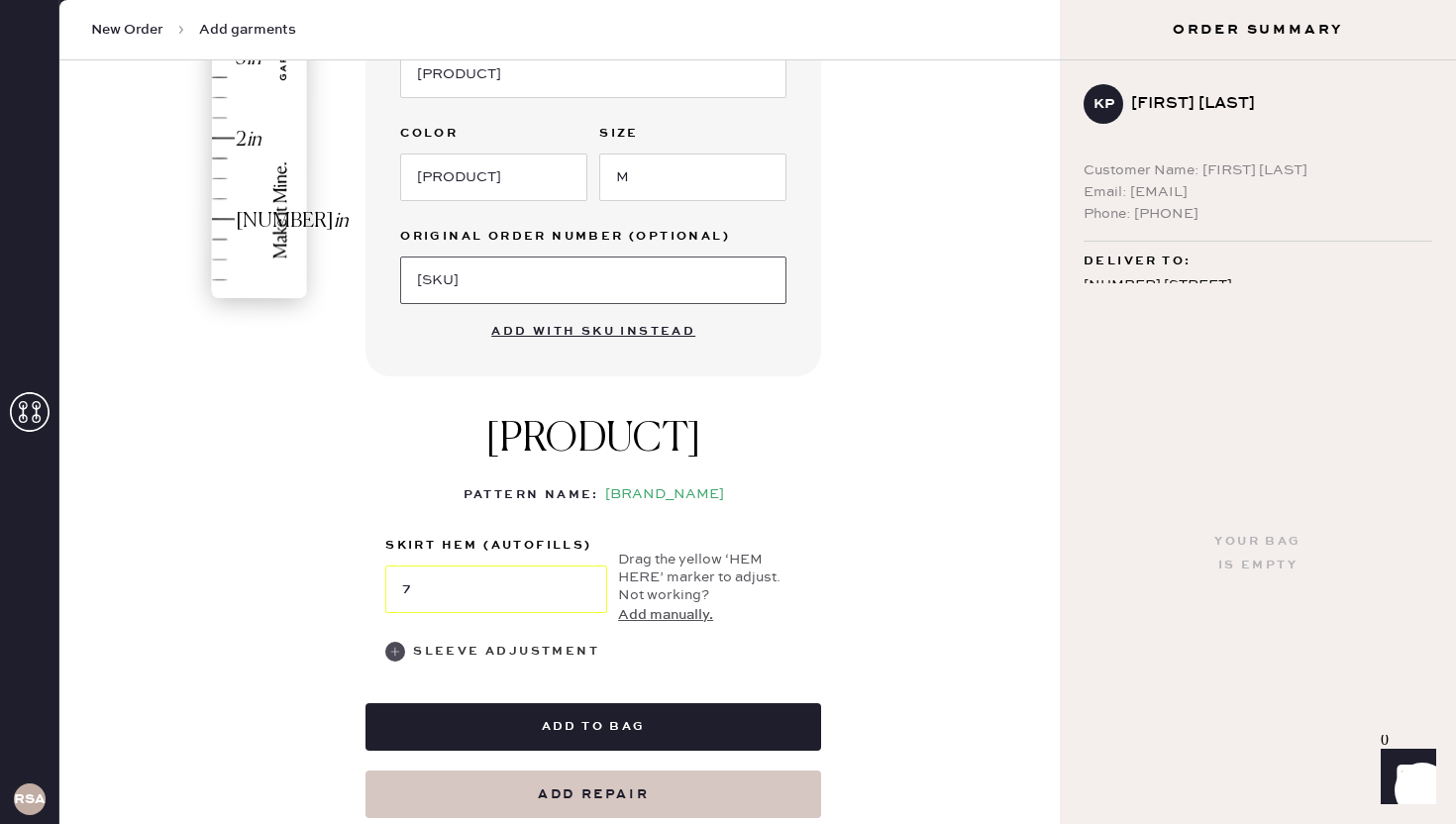 scroll, scrollTop: 638, scrollLeft: 0, axis: vertical 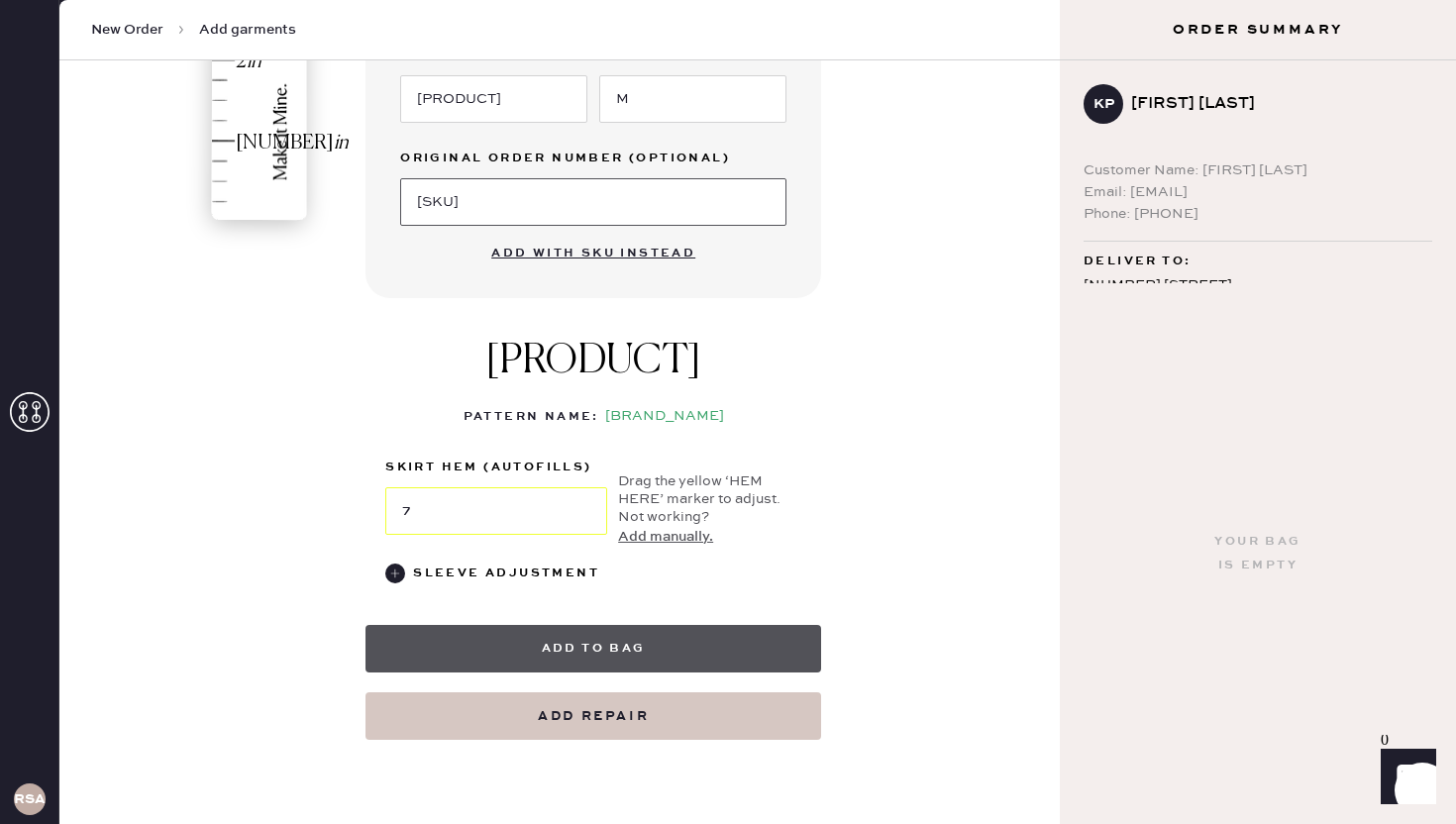 type on "[SKU]" 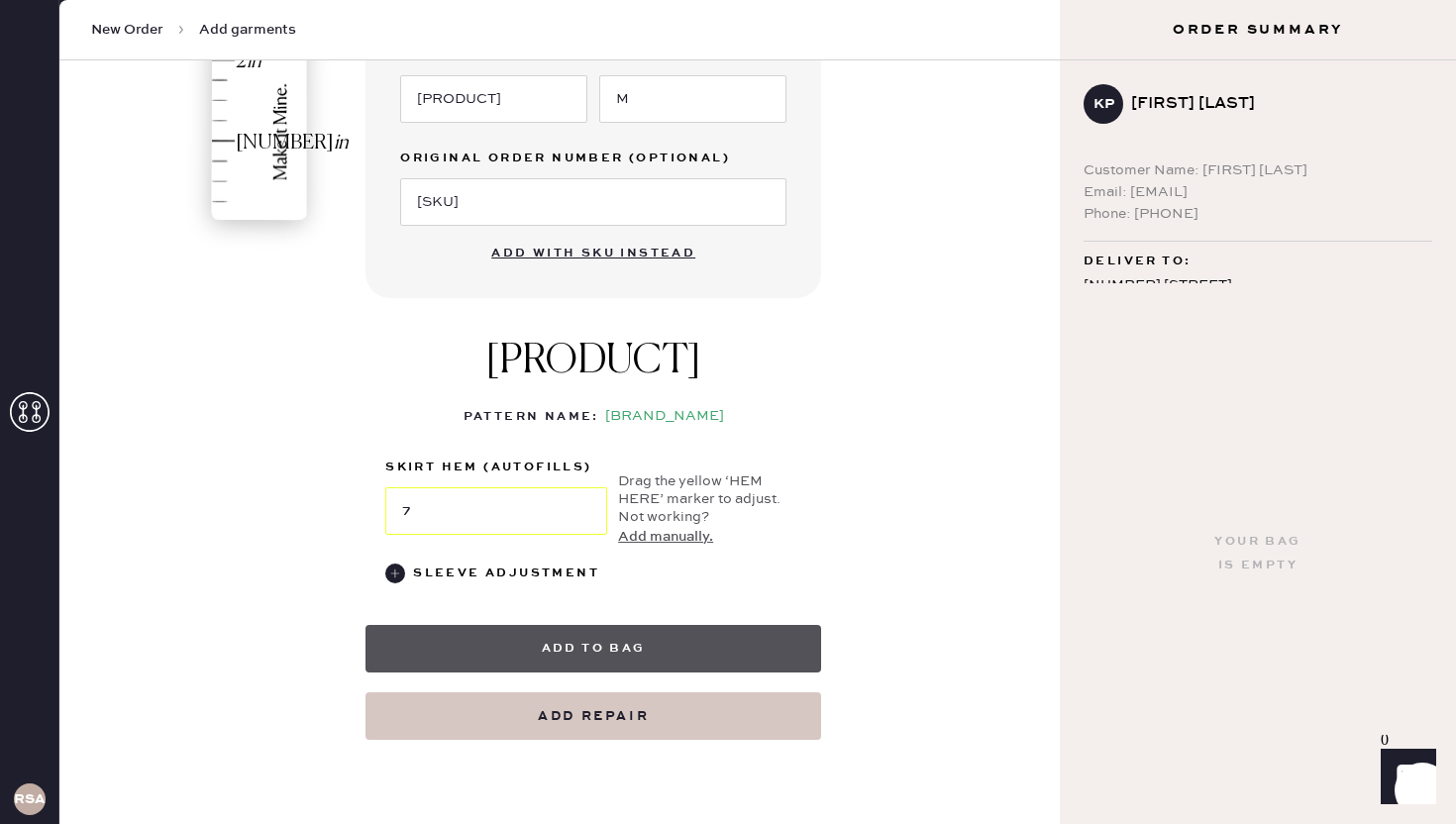 click on "Add to bag" at bounding box center [593, 649] 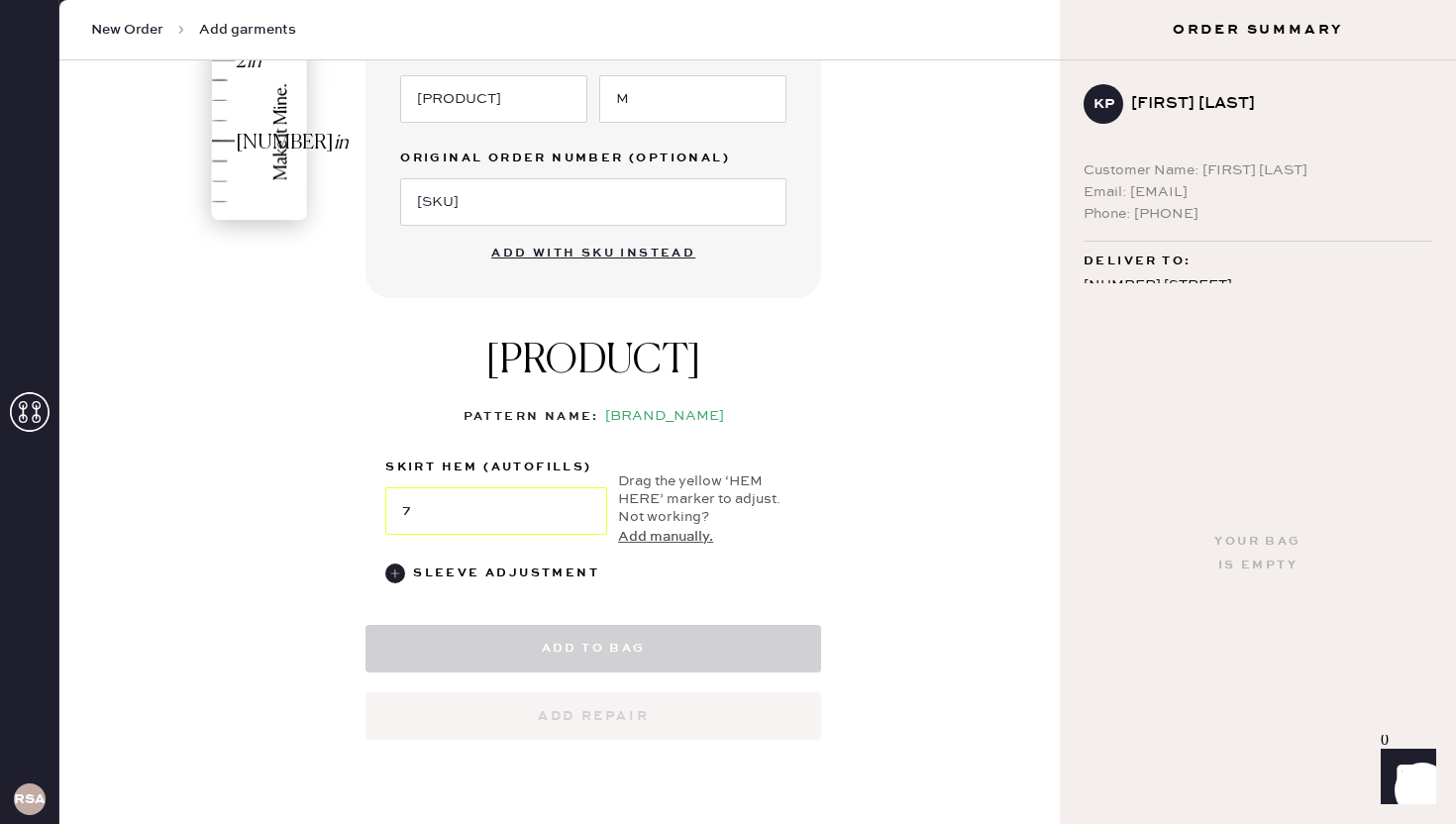 select on "8" 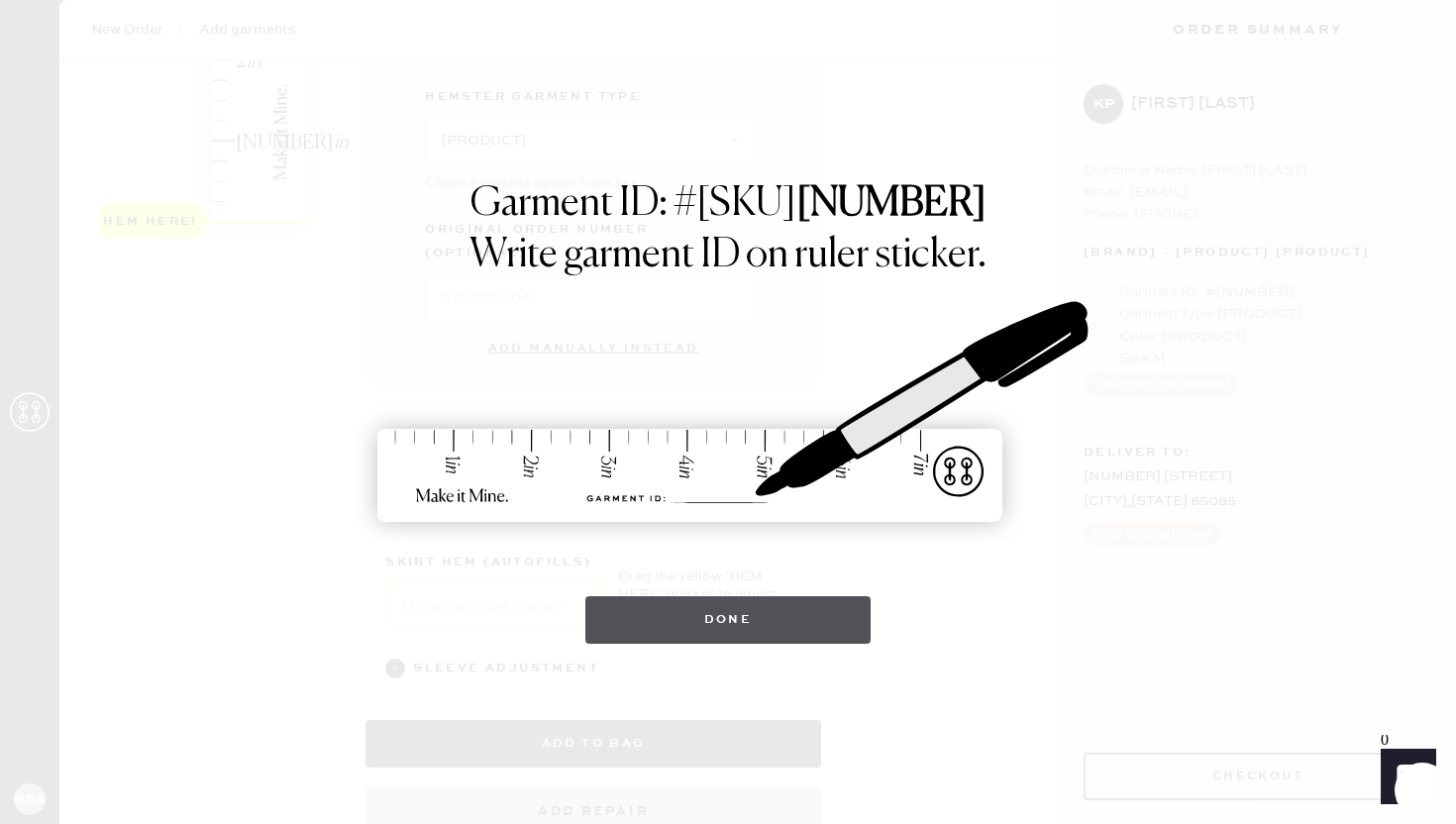 click on "Done" at bounding box center [728, 620] 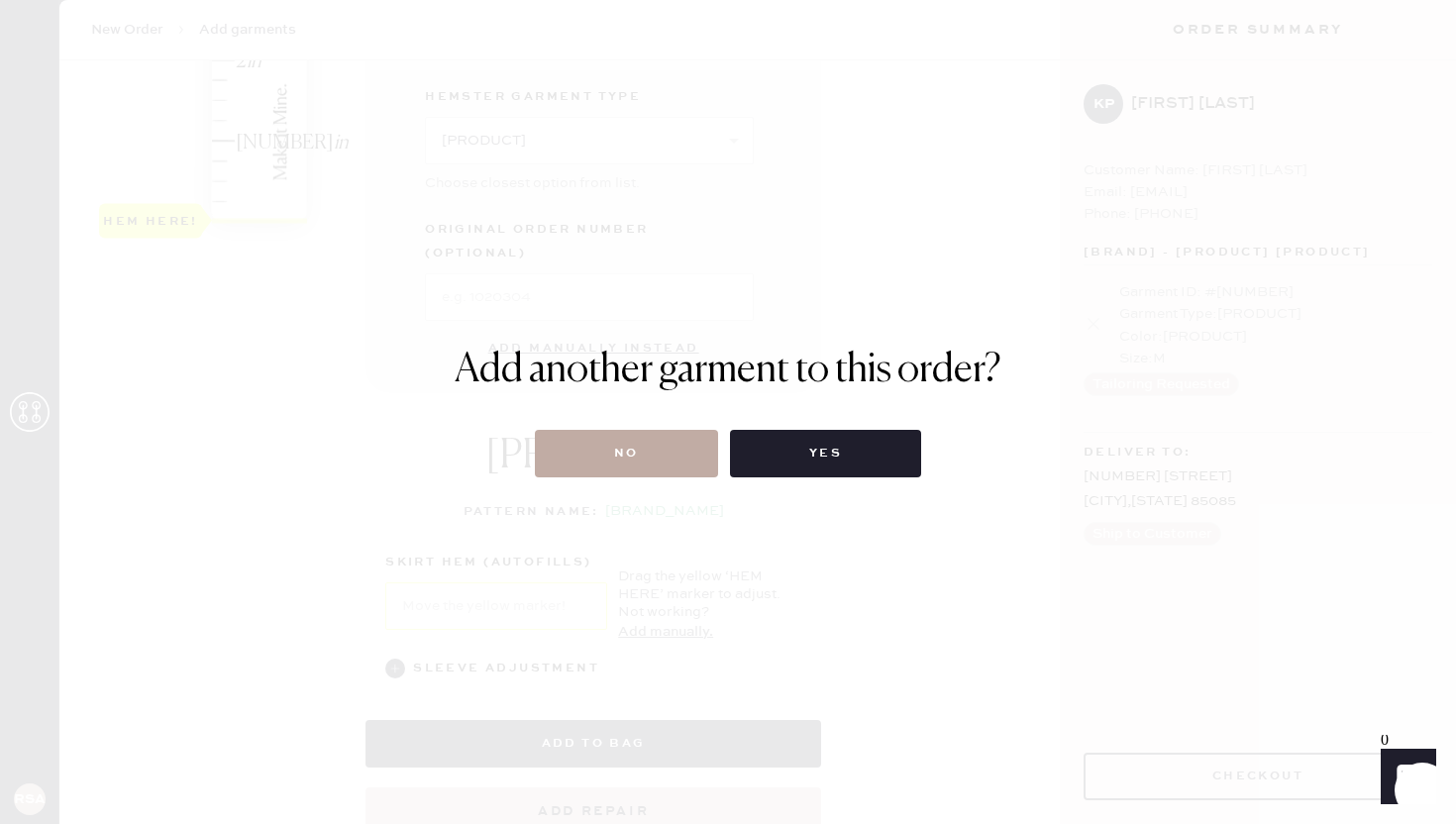 click on "No" at bounding box center (626, 454) 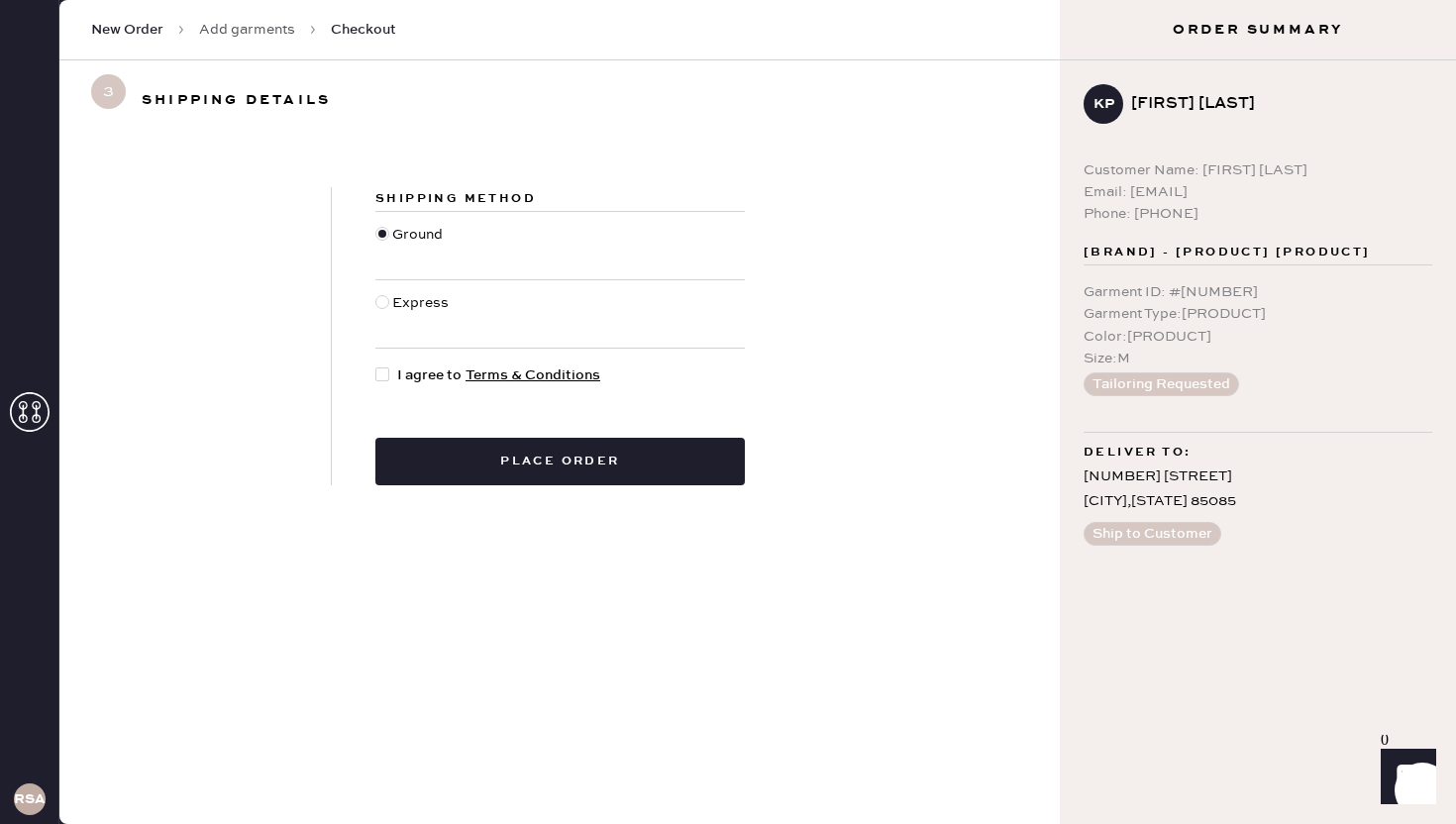 click at bounding box center [382, 374] 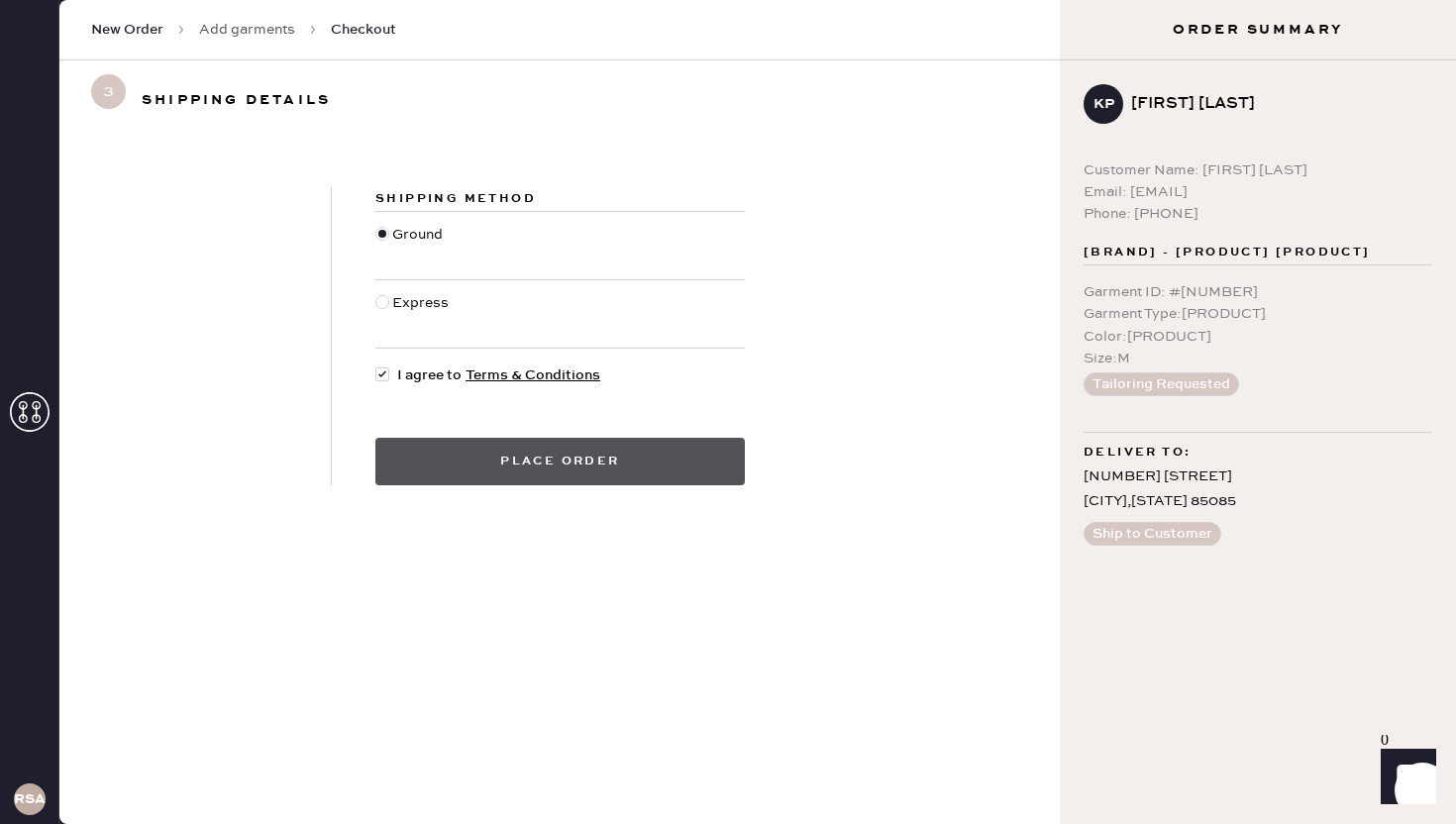 click on "Place order" at bounding box center [560, 462] 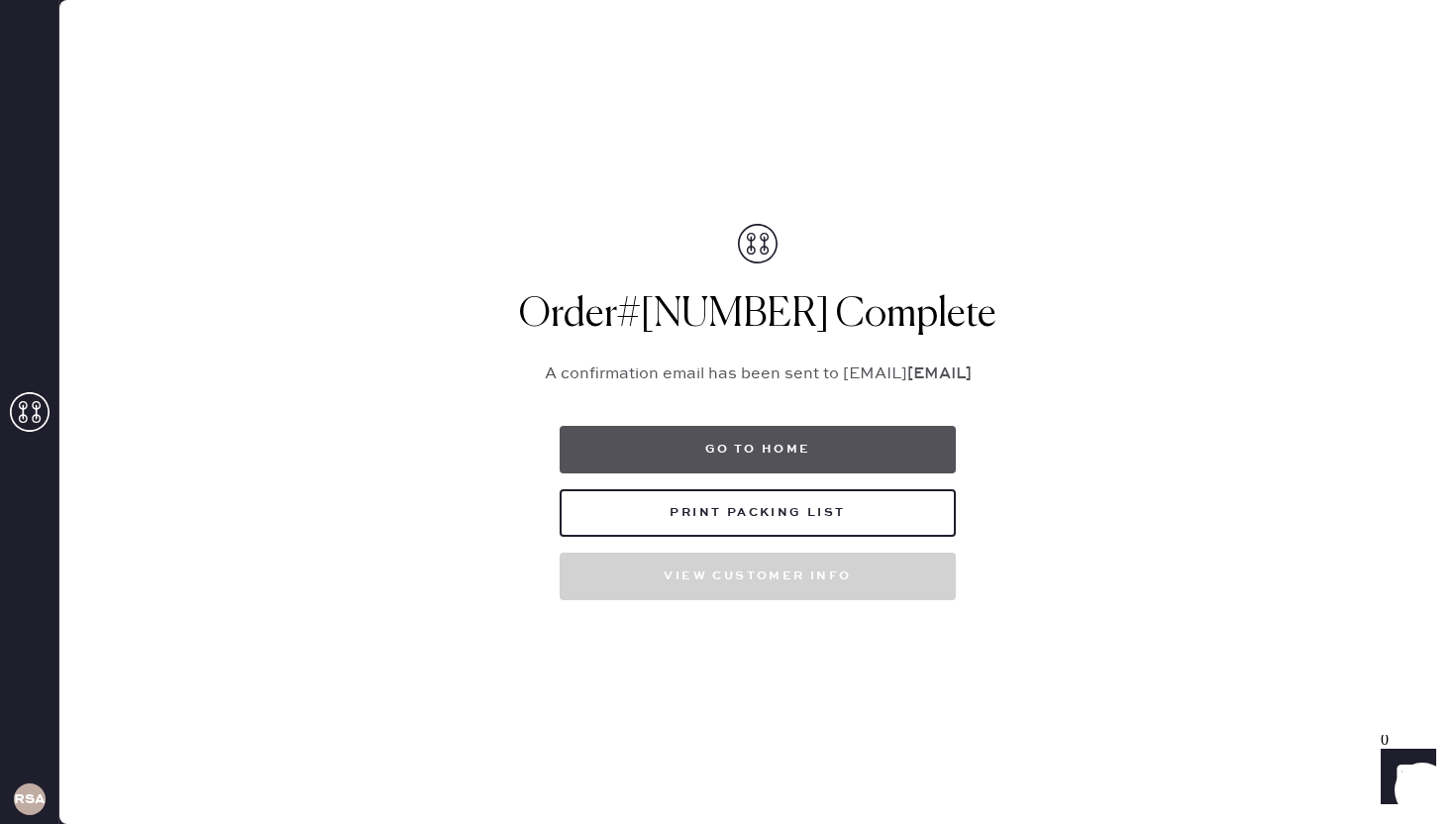 click on "Go to home" at bounding box center (758, 450) 